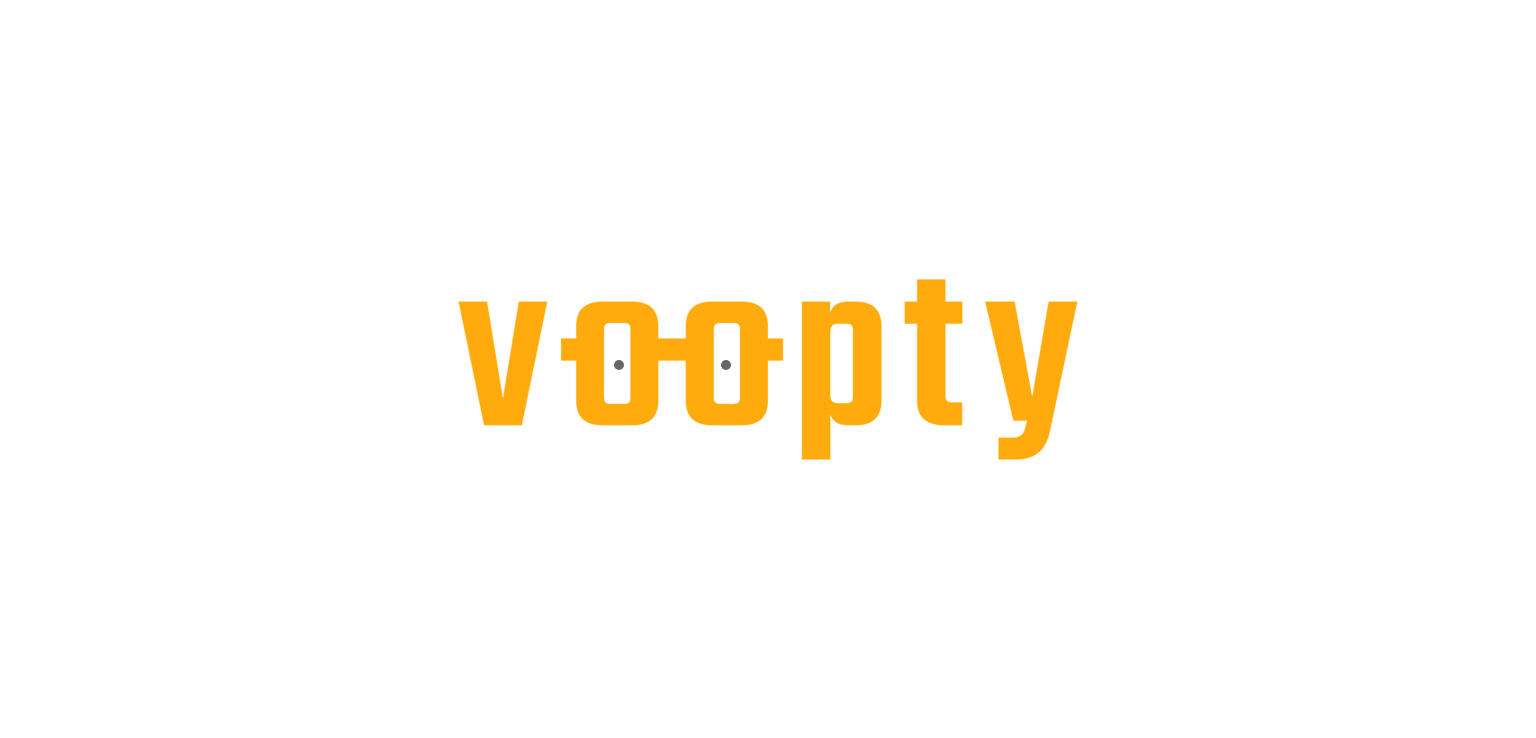 scroll, scrollTop: 0, scrollLeft: 0, axis: both 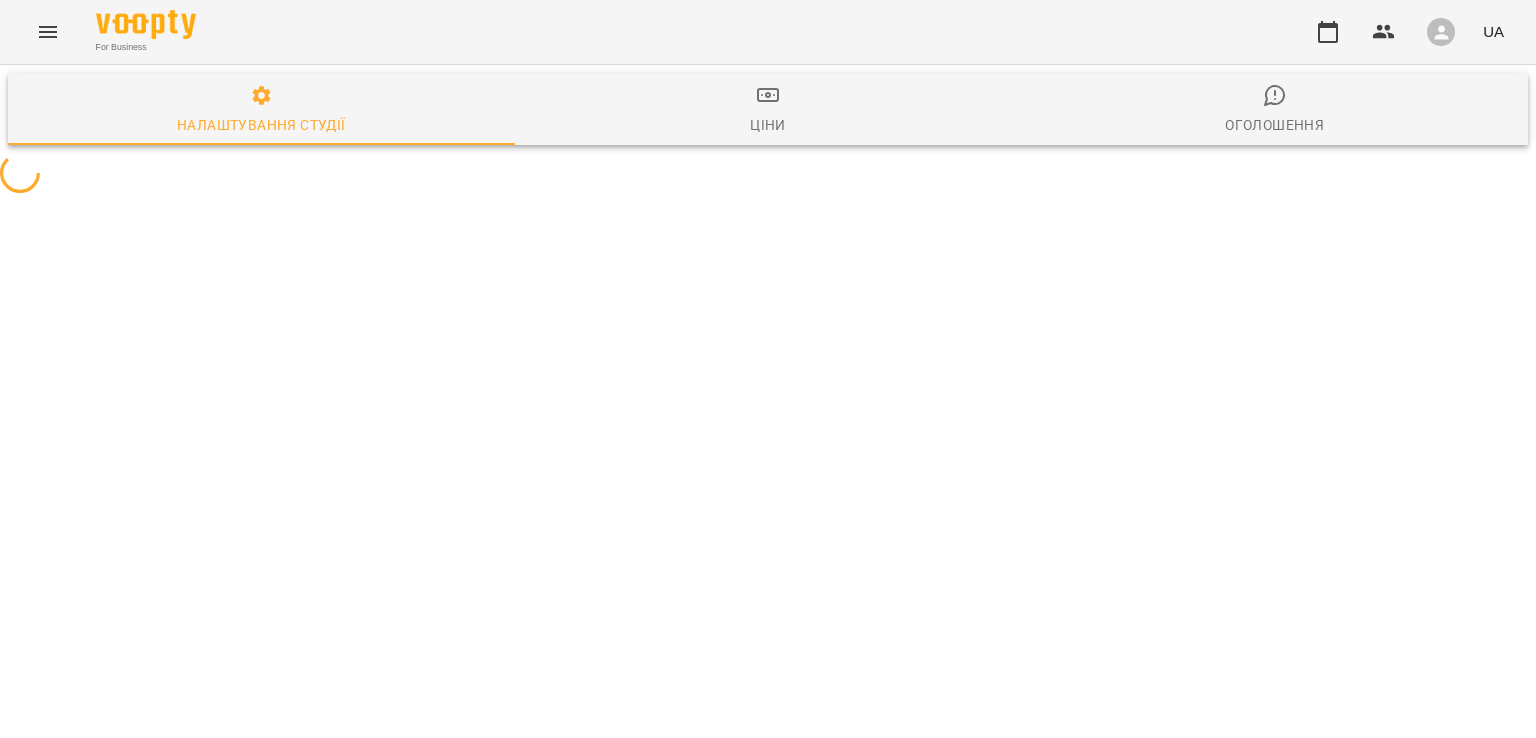 select on "**" 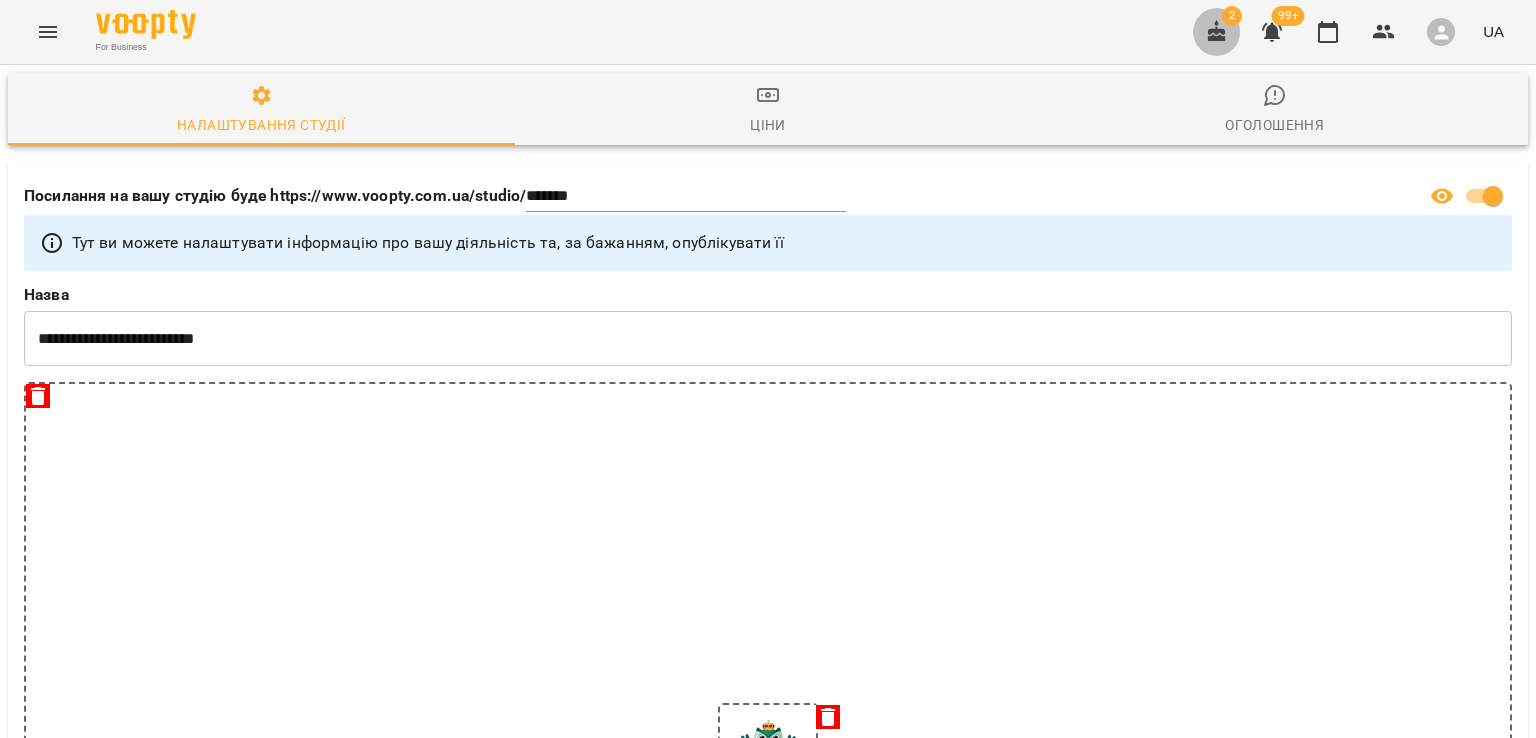 click 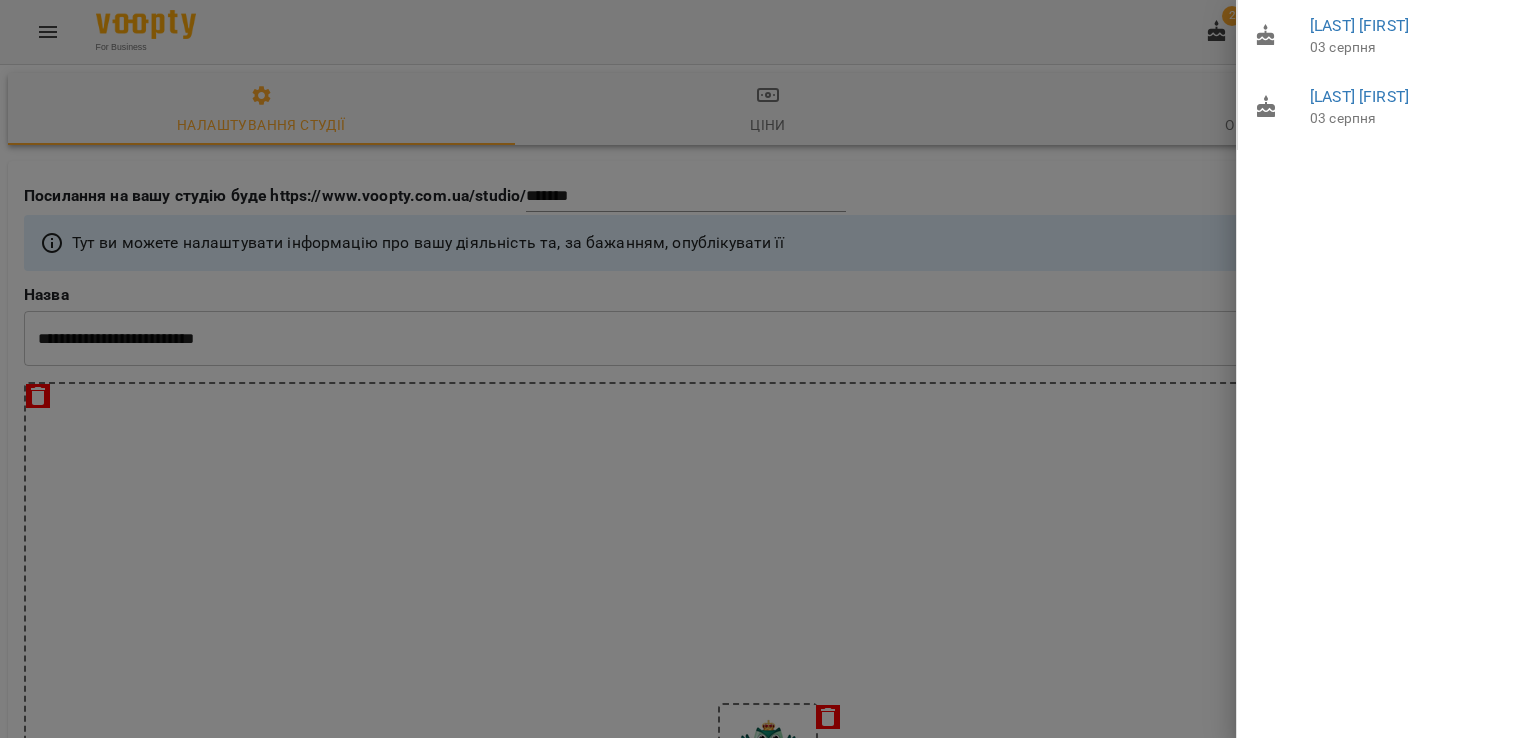 click at bounding box center (768, 369) 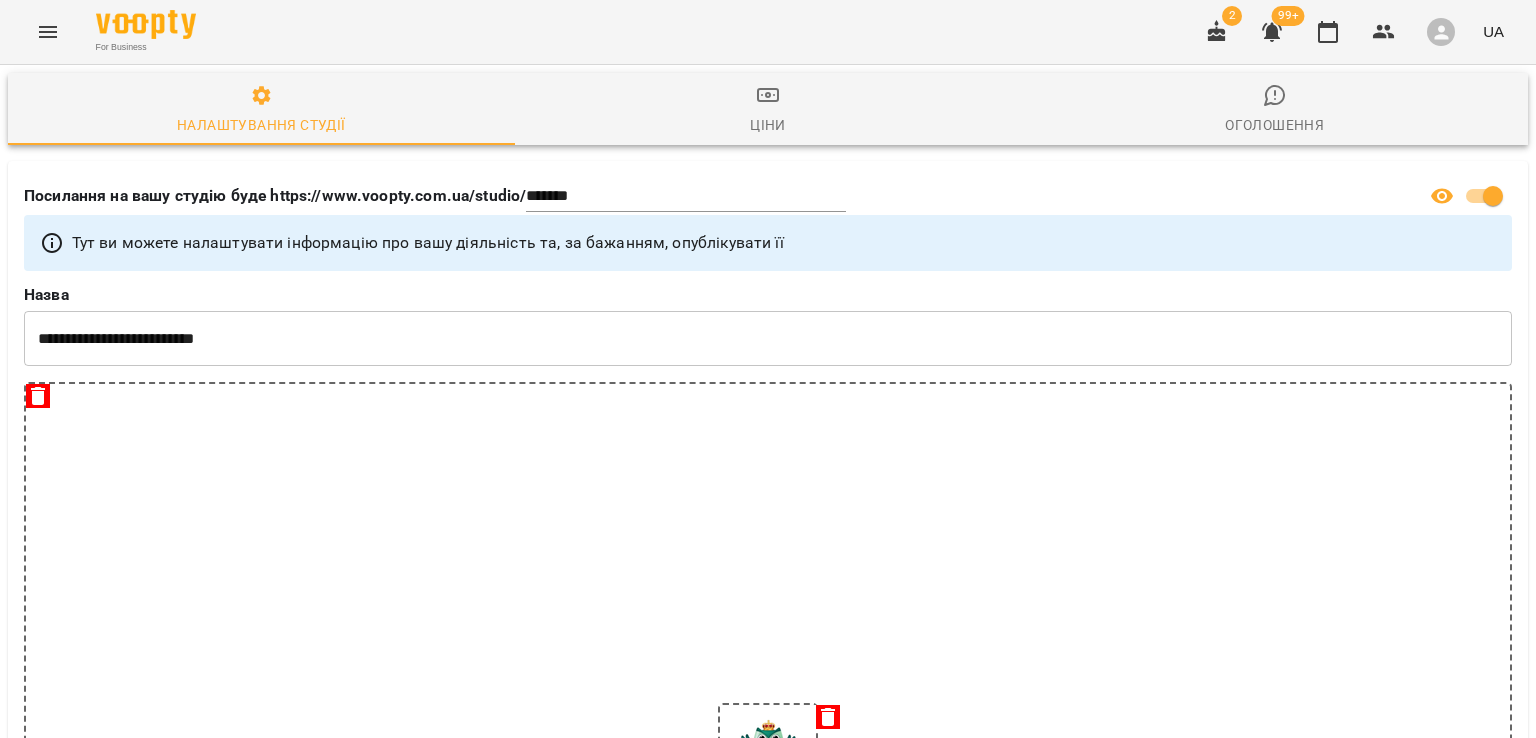 click 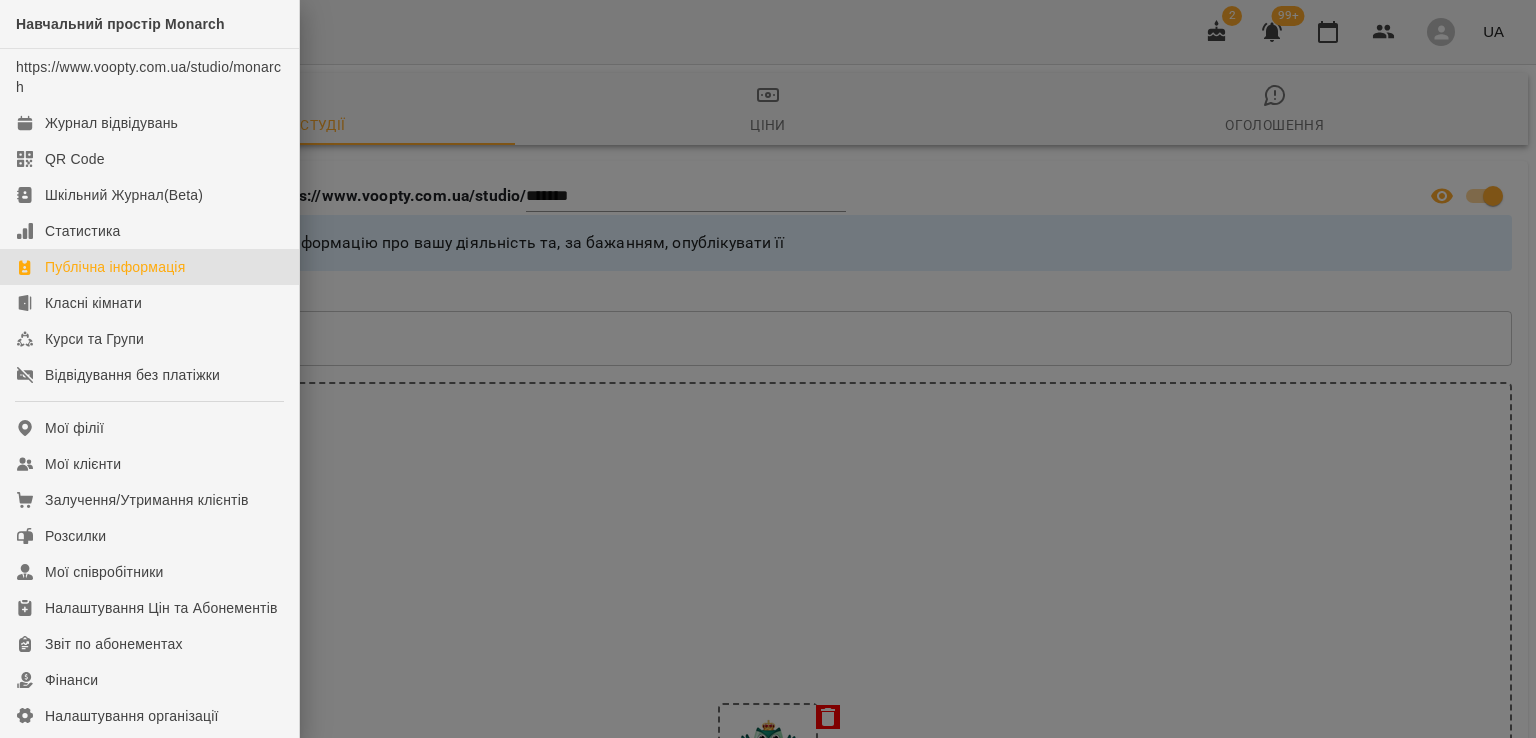 click at bounding box center (768, 369) 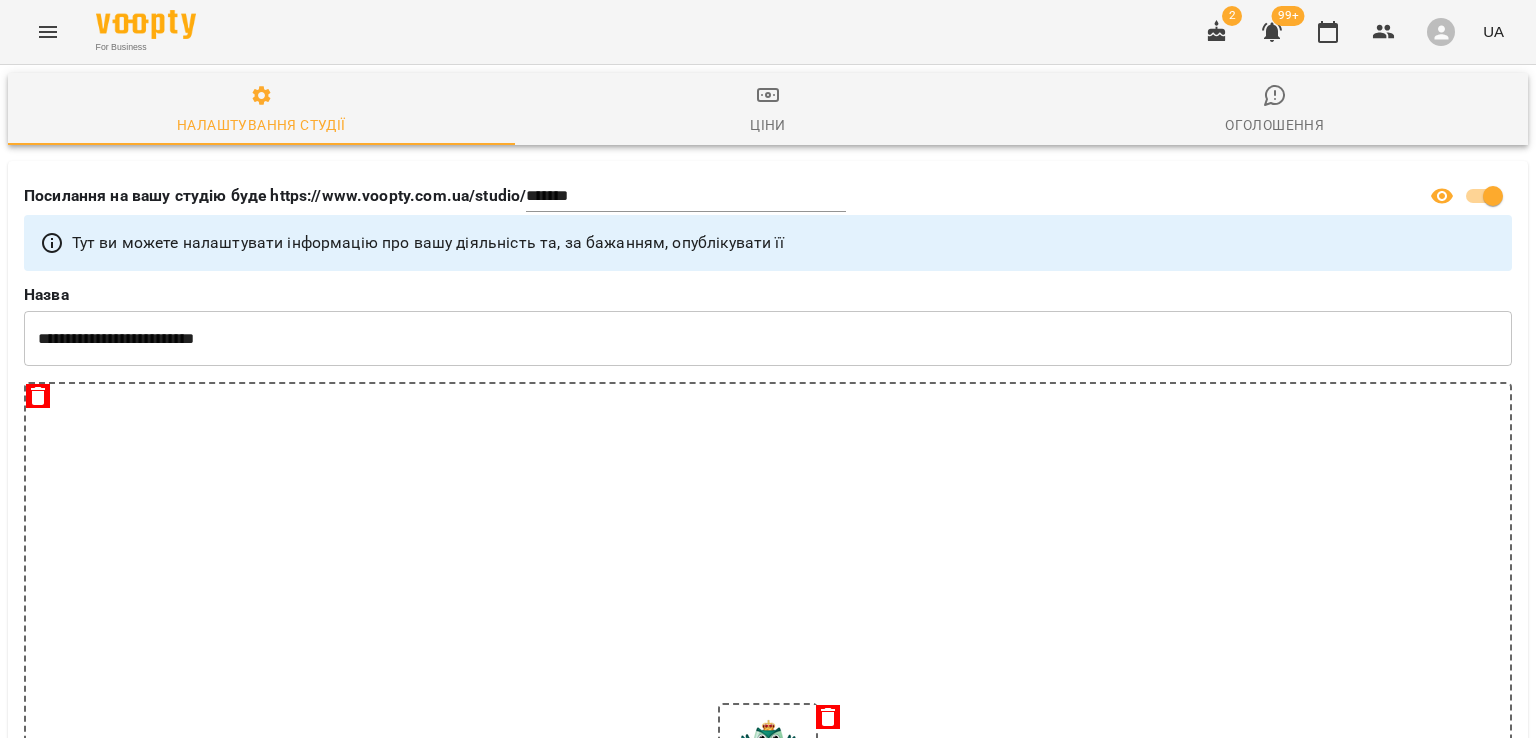 click 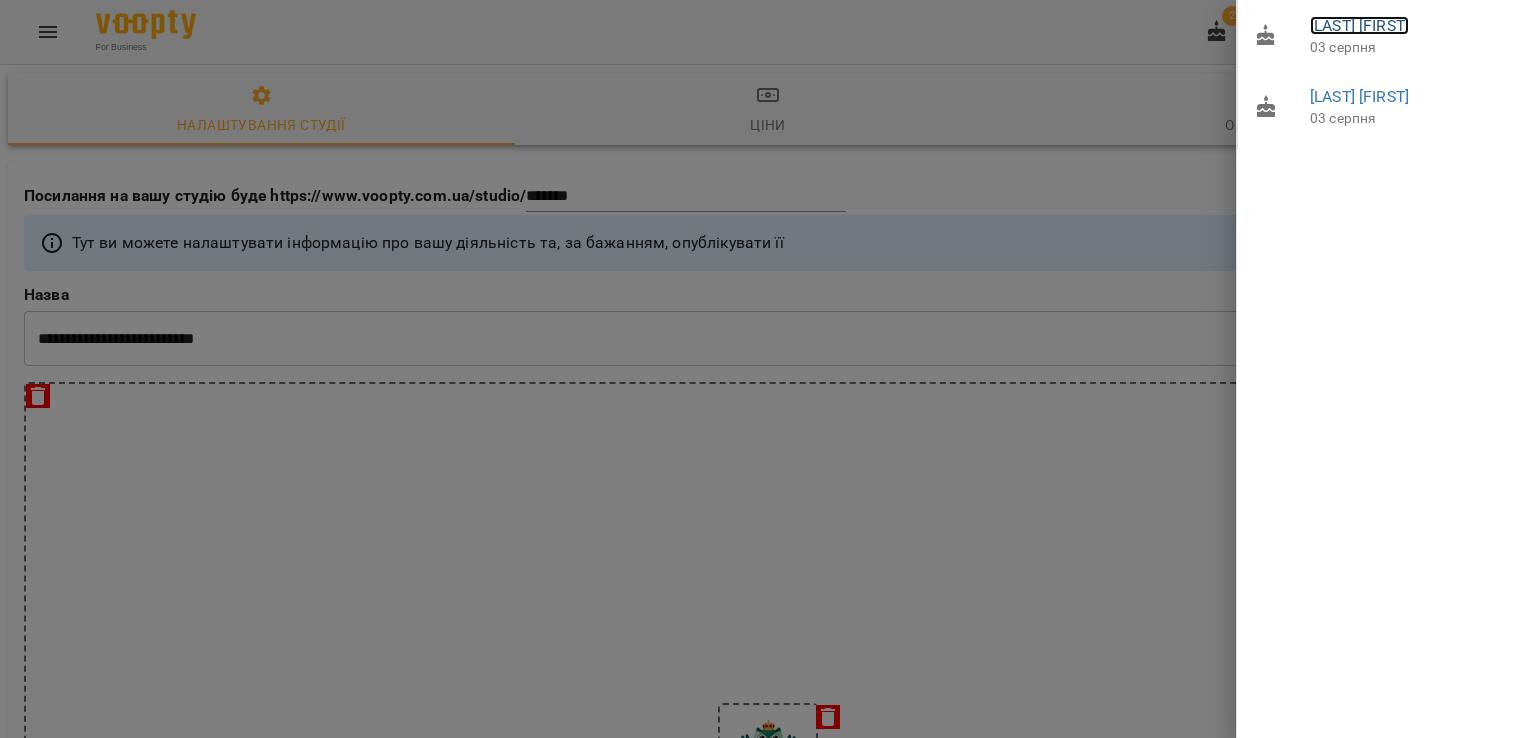 click on "[LAST] [FIRST]" at bounding box center (1359, 25) 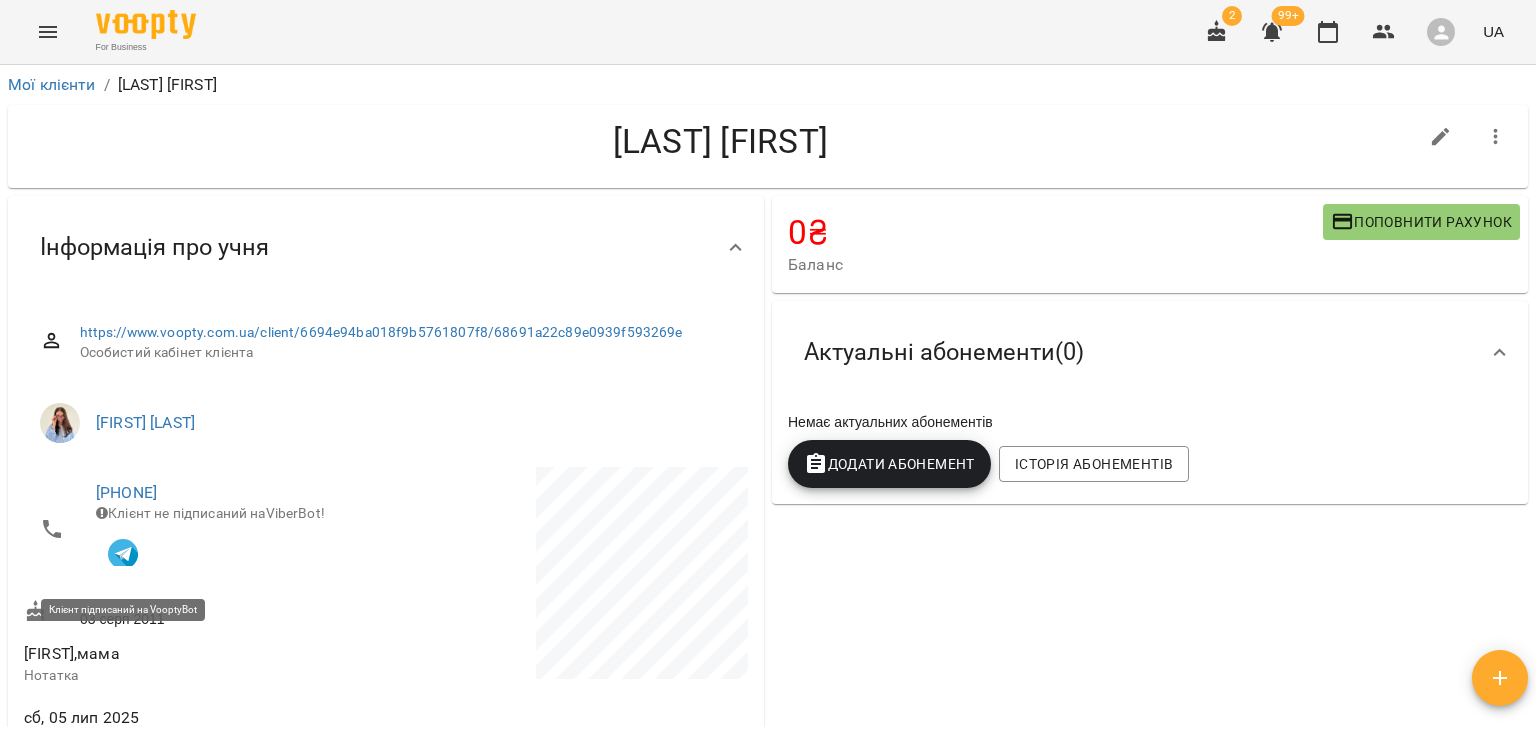 click at bounding box center [123, 554] 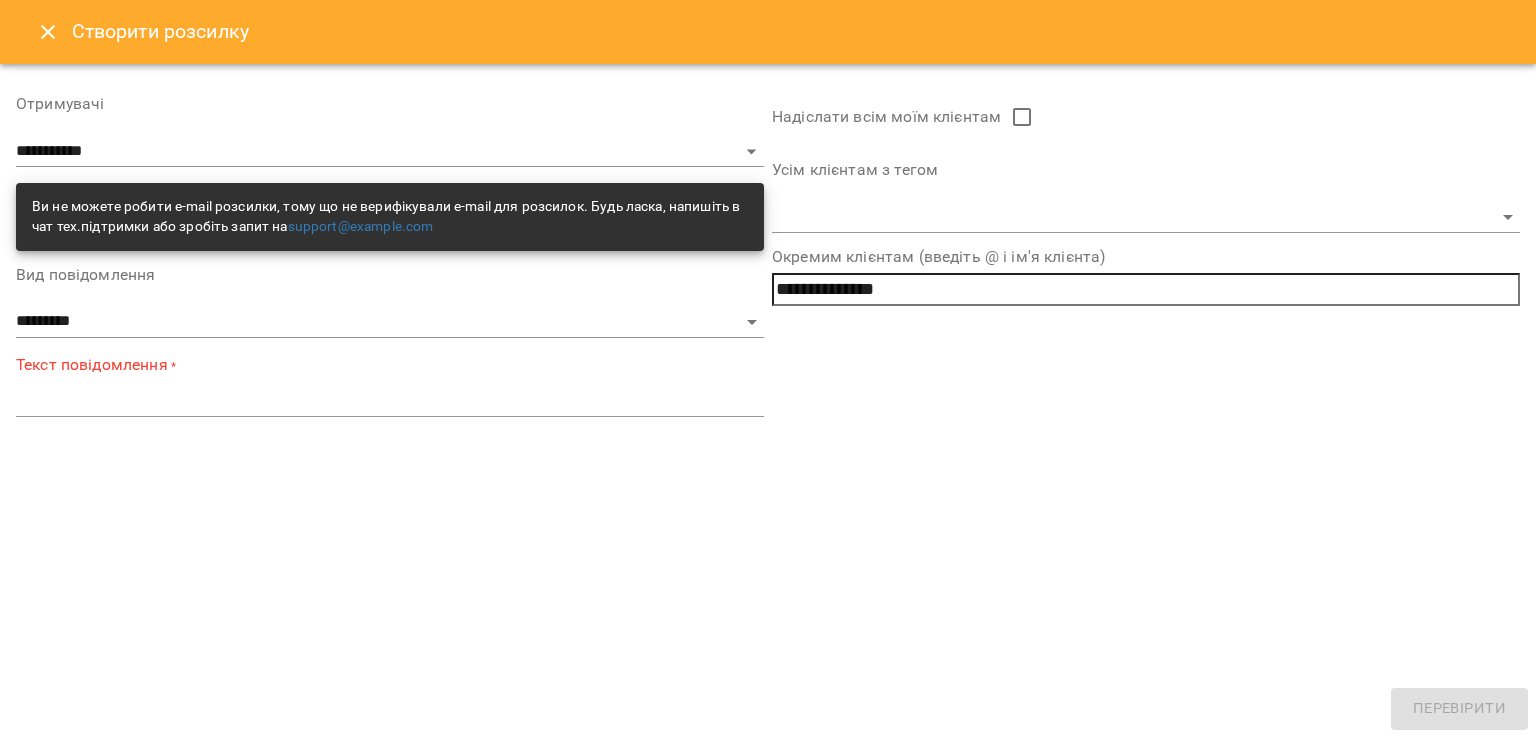 click on "*" at bounding box center [390, 401] 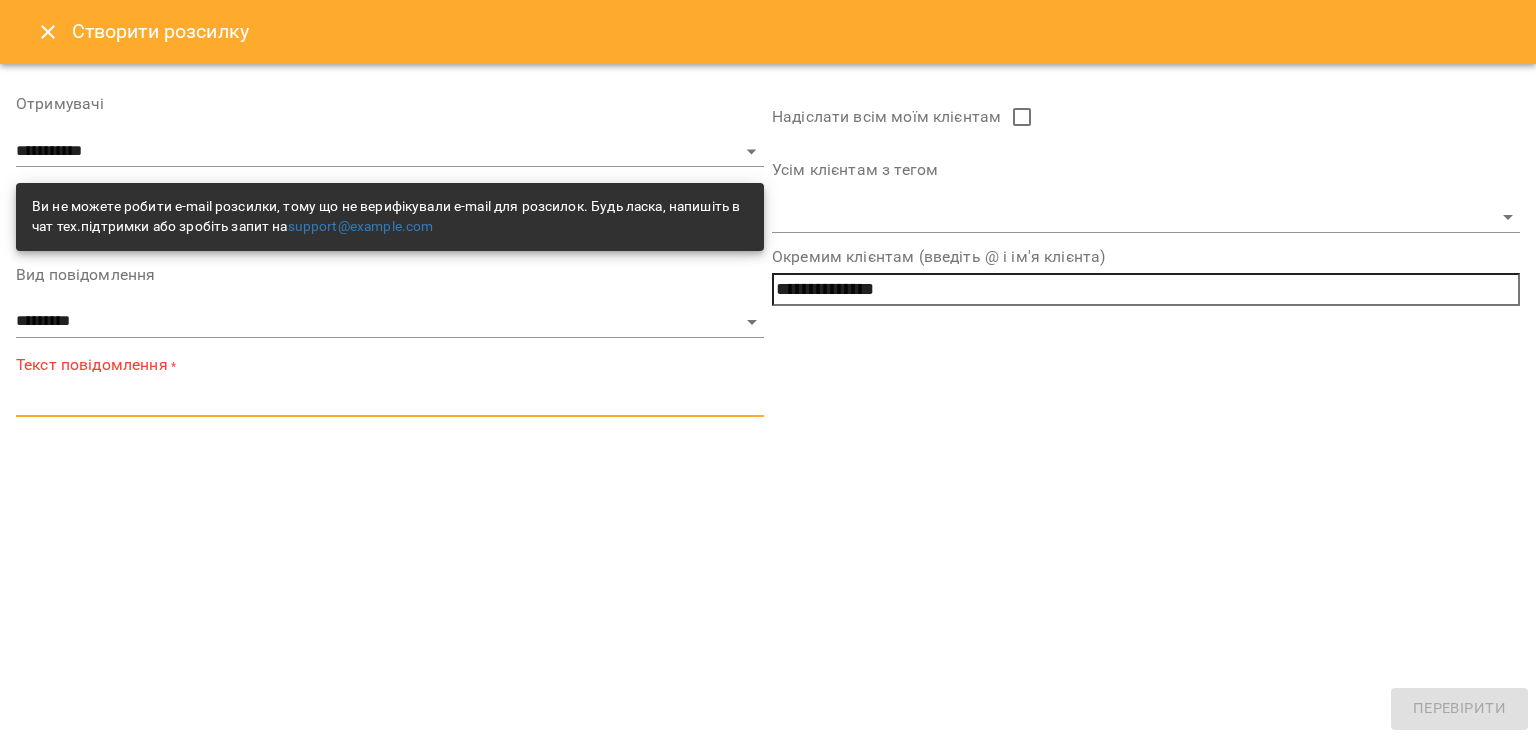 paste on "**********" 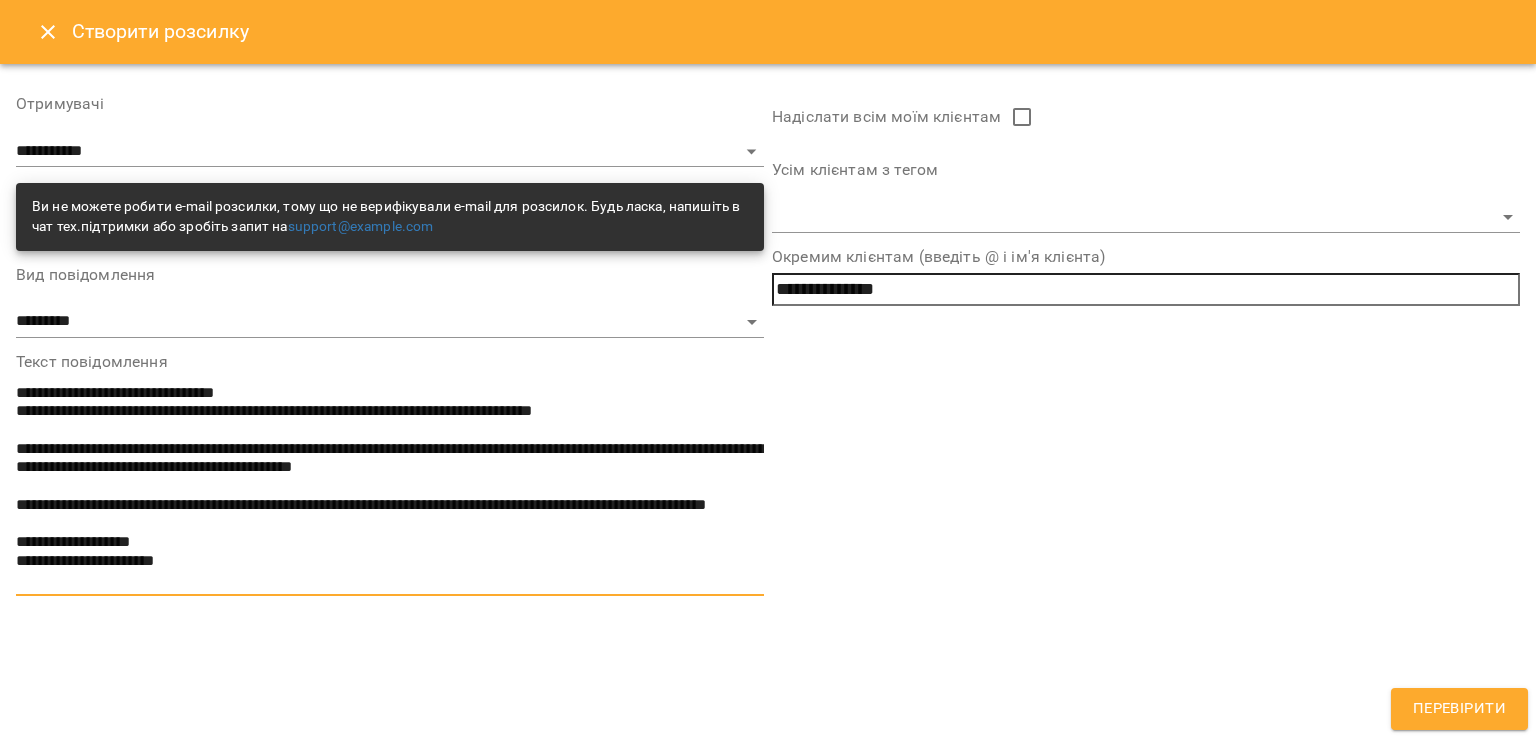 drag, startPoint x: 159, startPoint y: 393, endPoint x: 252, endPoint y: 398, distance: 93.13431 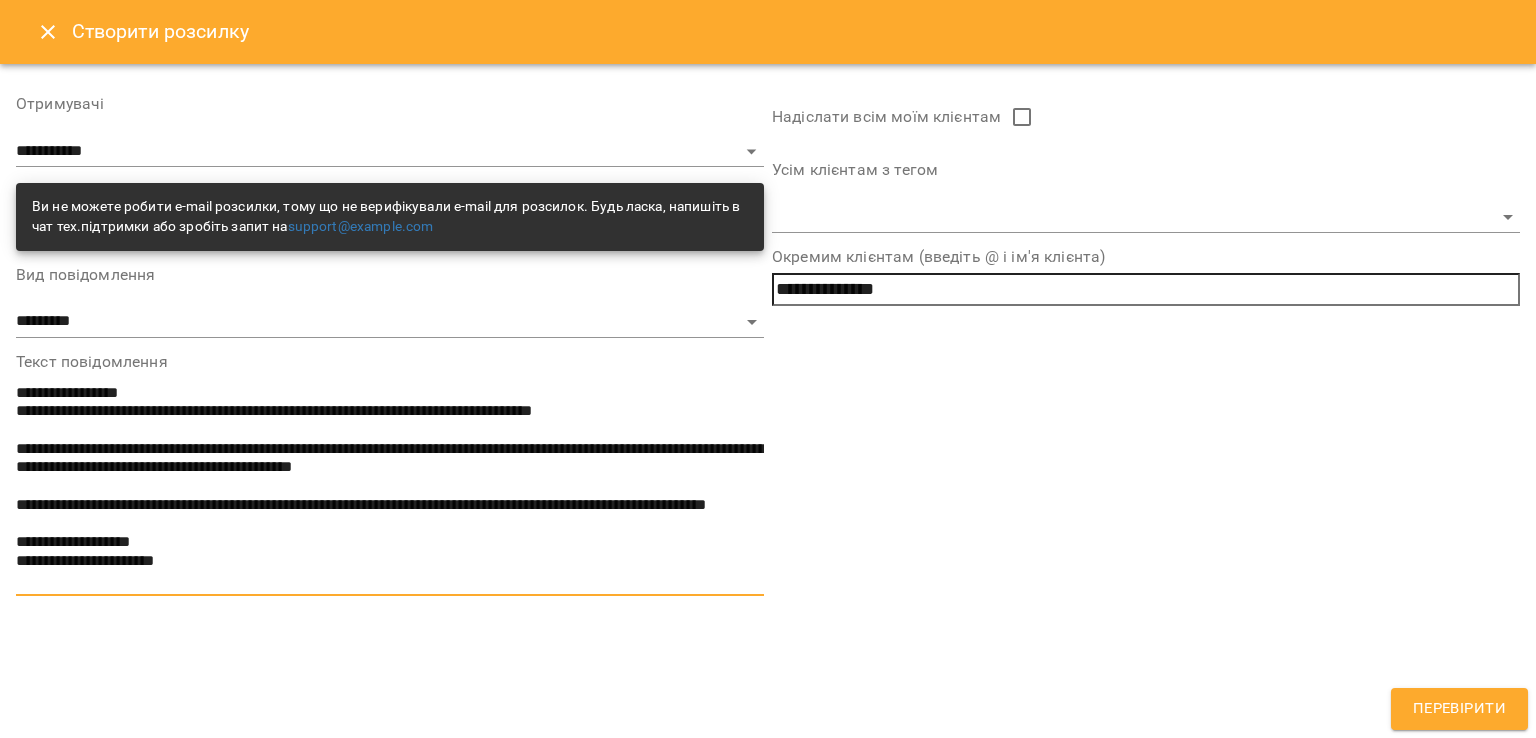 drag, startPoint x: 16, startPoint y: 580, endPoint x: 256, endPoint y: 571, distance: 240.16869 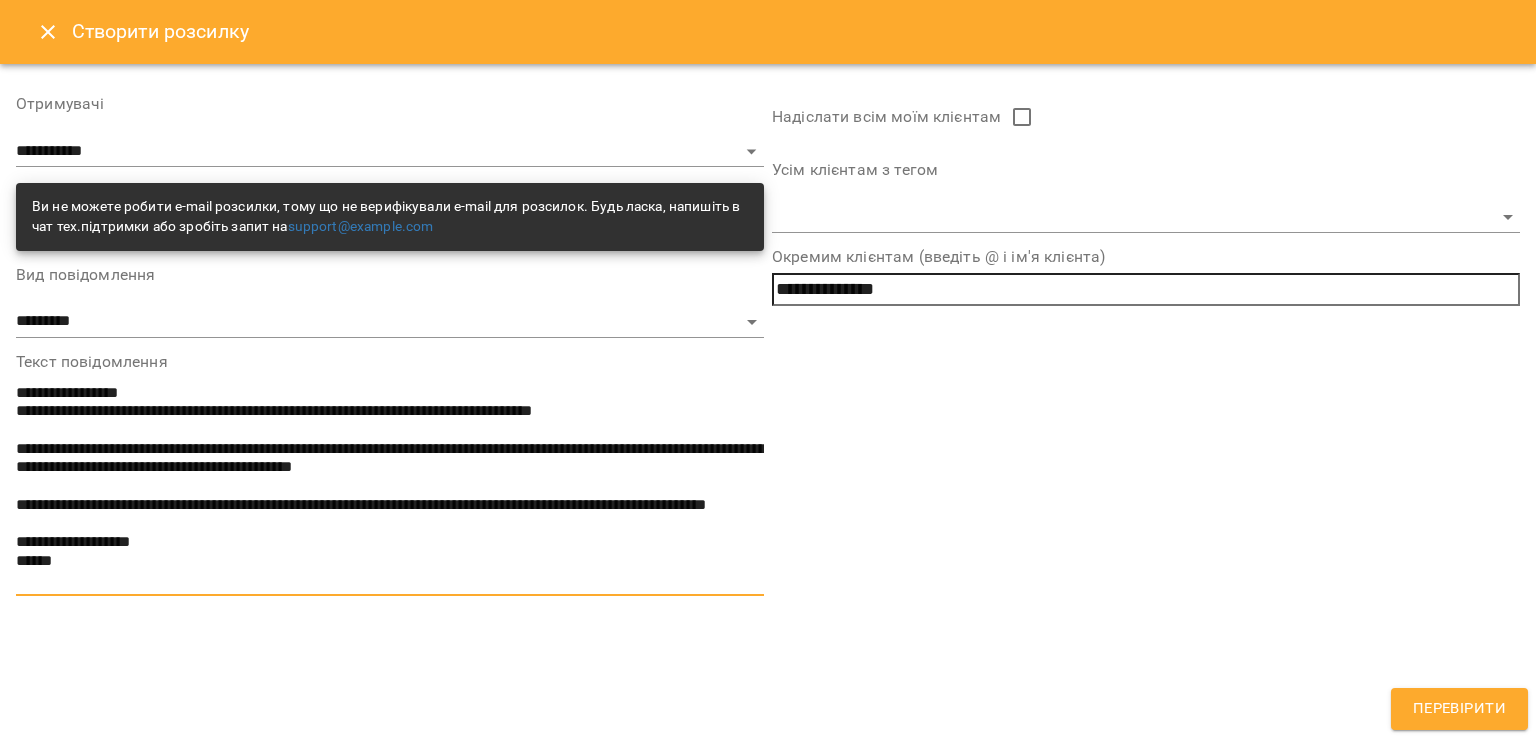 type on "**********" 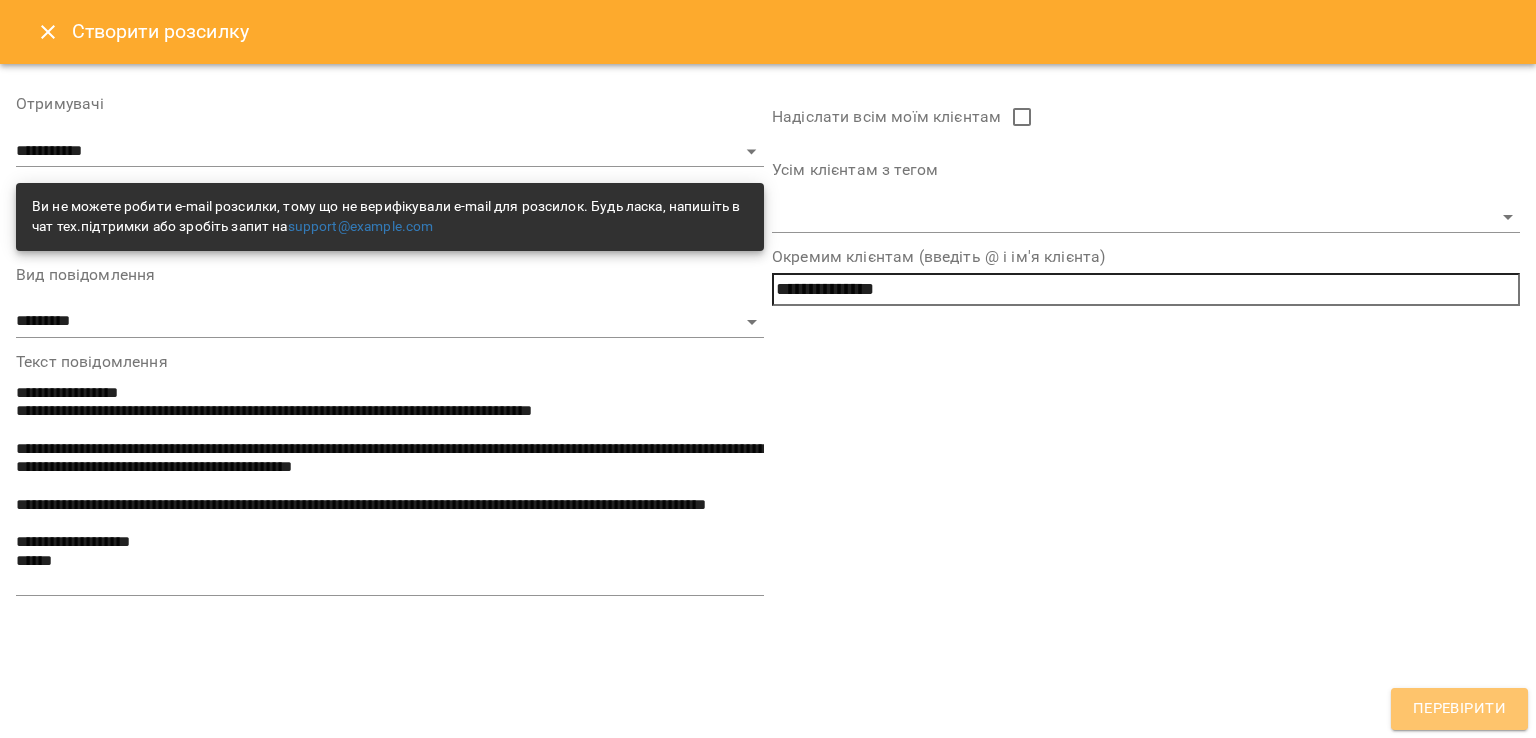 click on "Перевірити" at bounding box center [1459, 709] 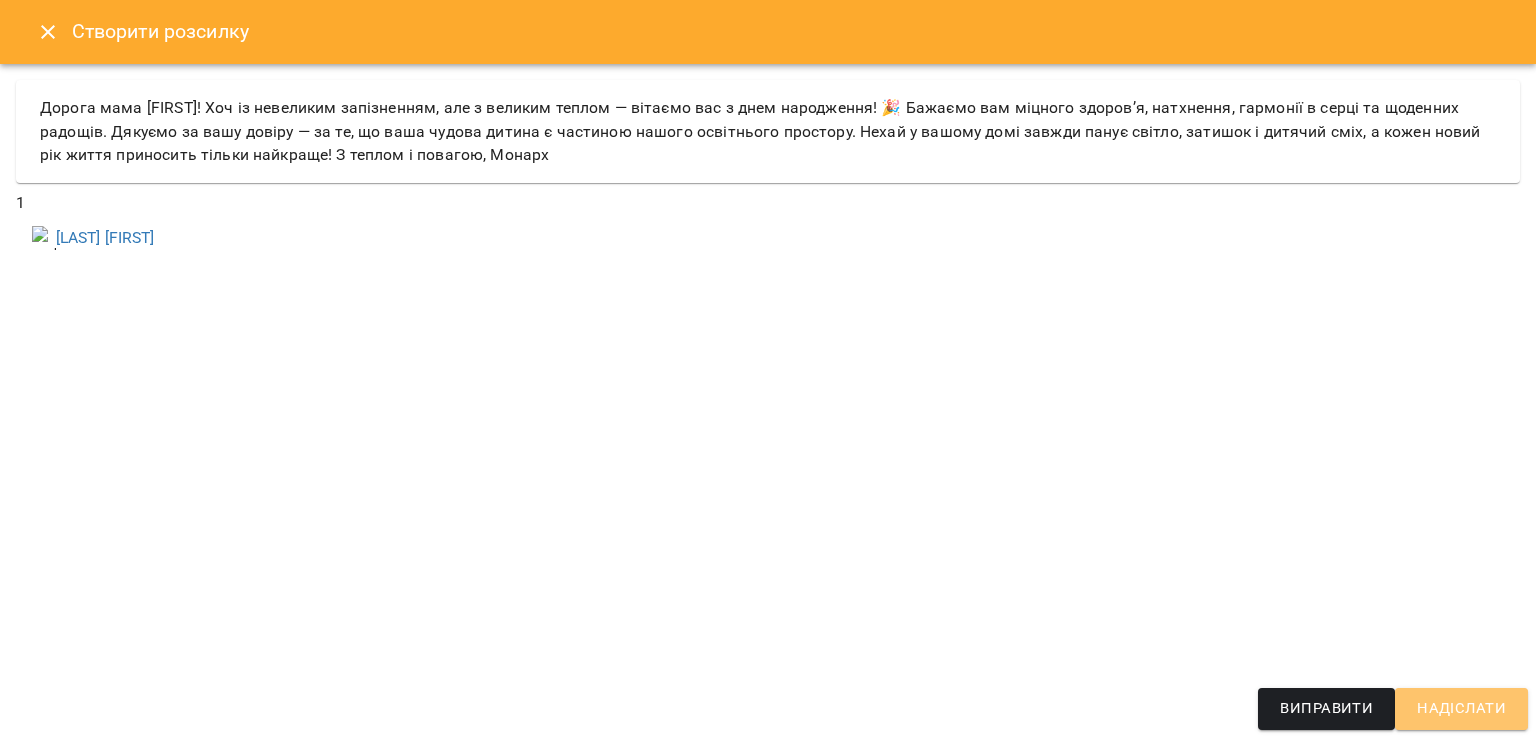click on "Надіслати" at bounding box center (1461, 709) 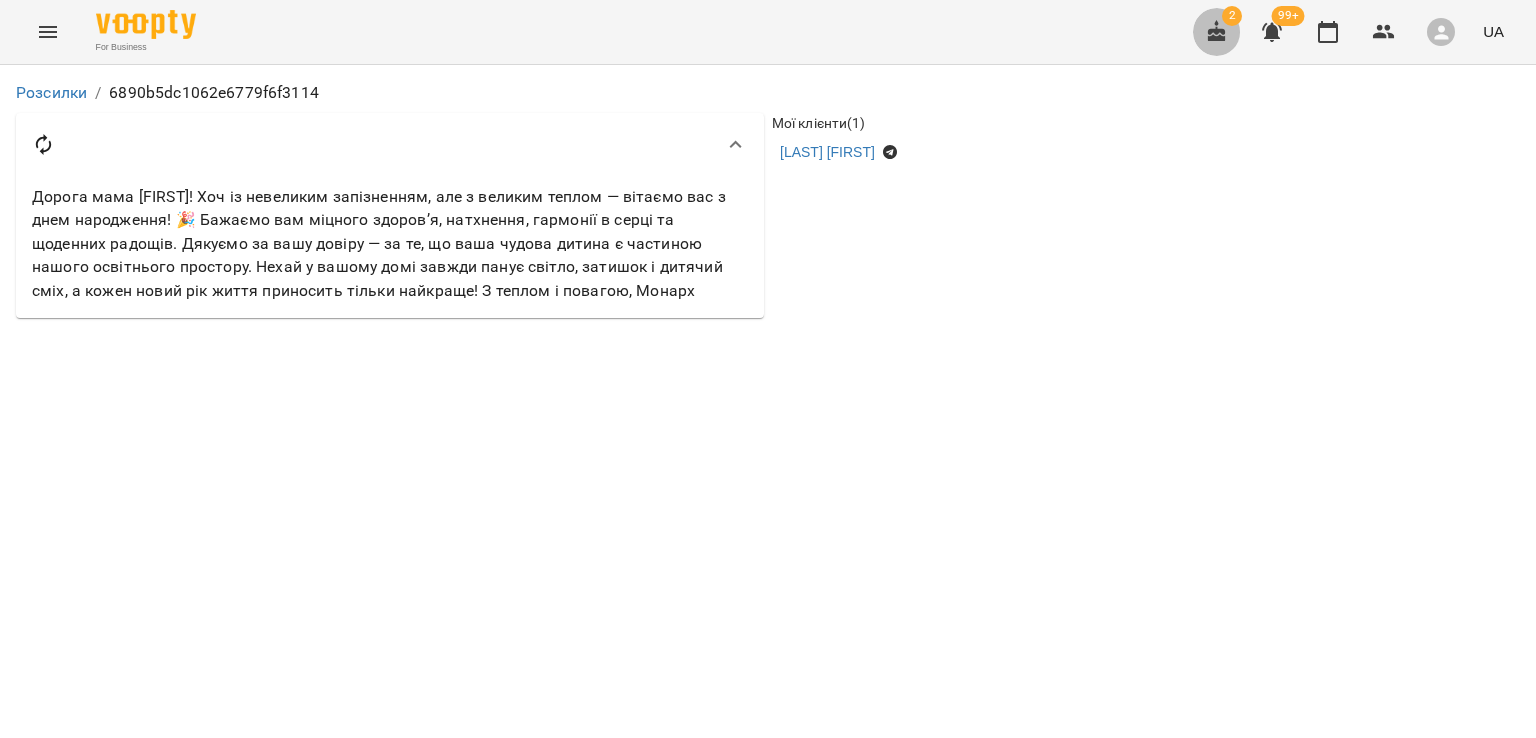 click 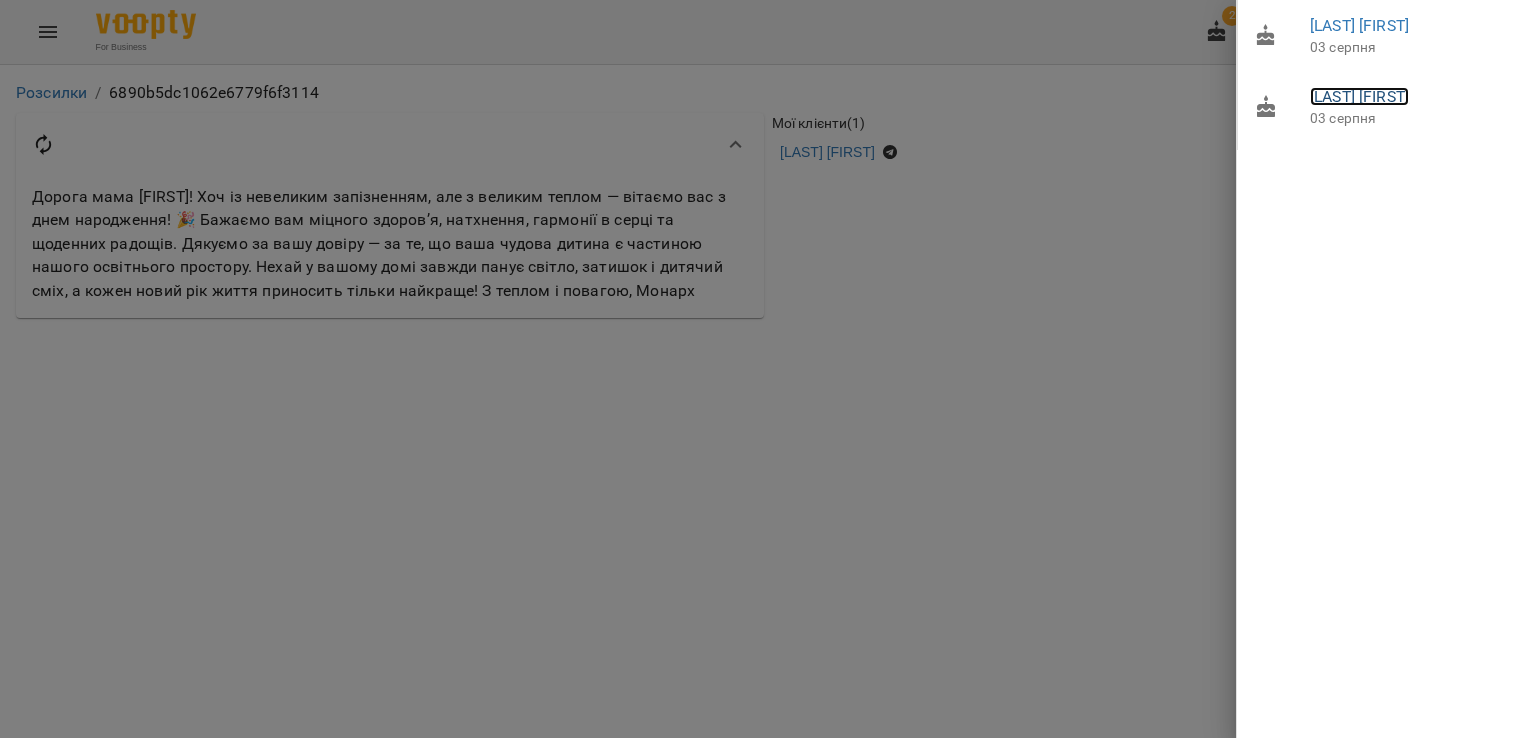 click on "[LAST] [FIRST]" at bounding box center [1359, 96] 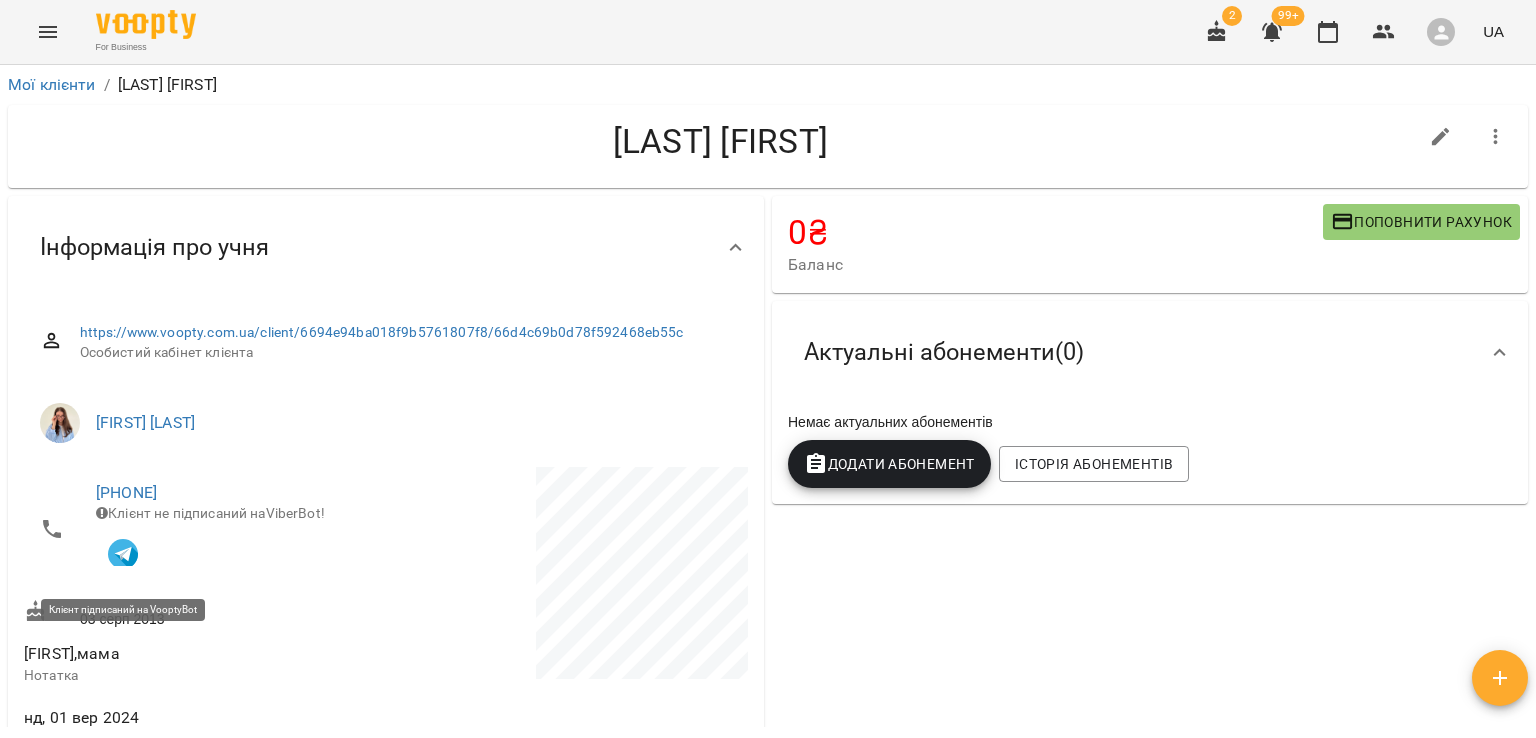 click at bounding box center [123, 554] 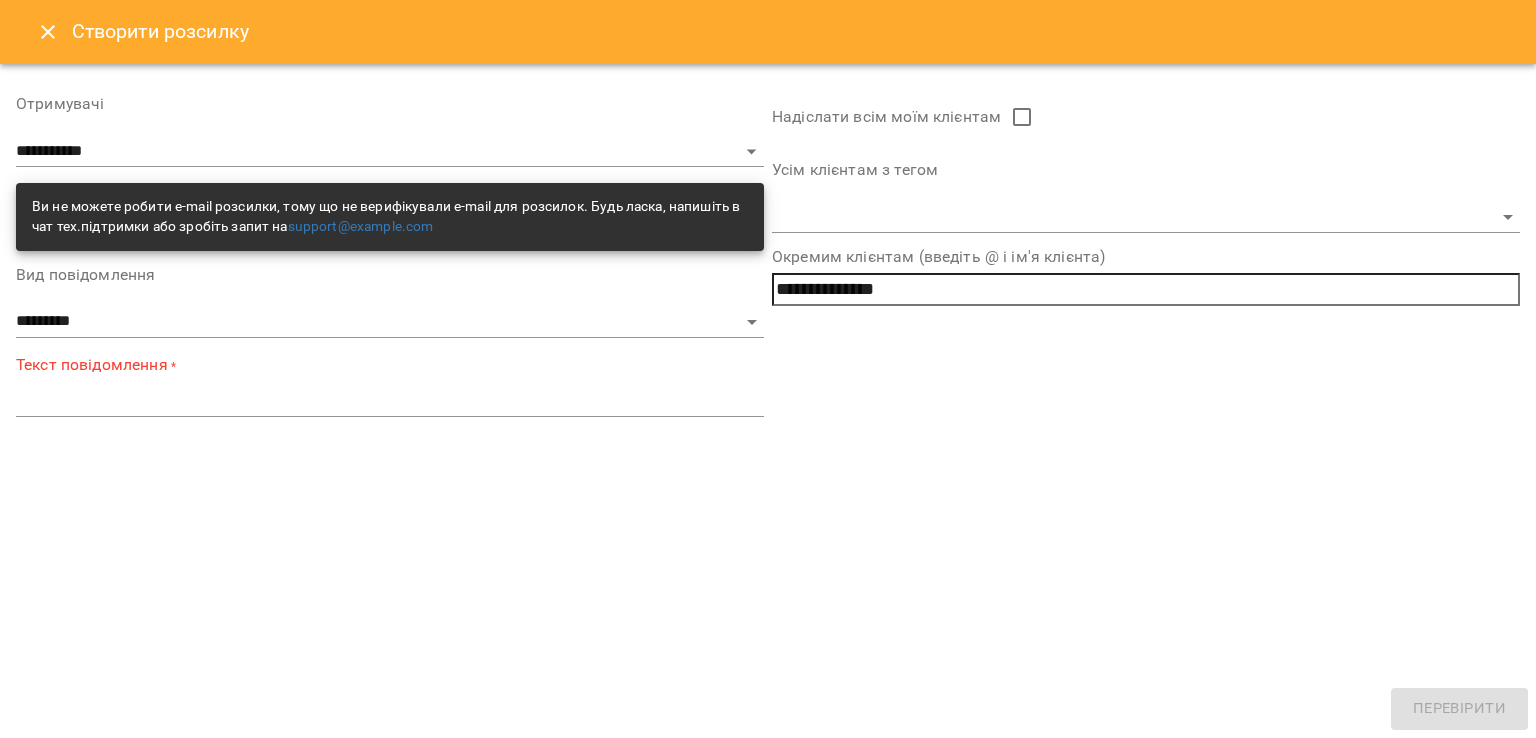 click at bounding box center (390, 400) 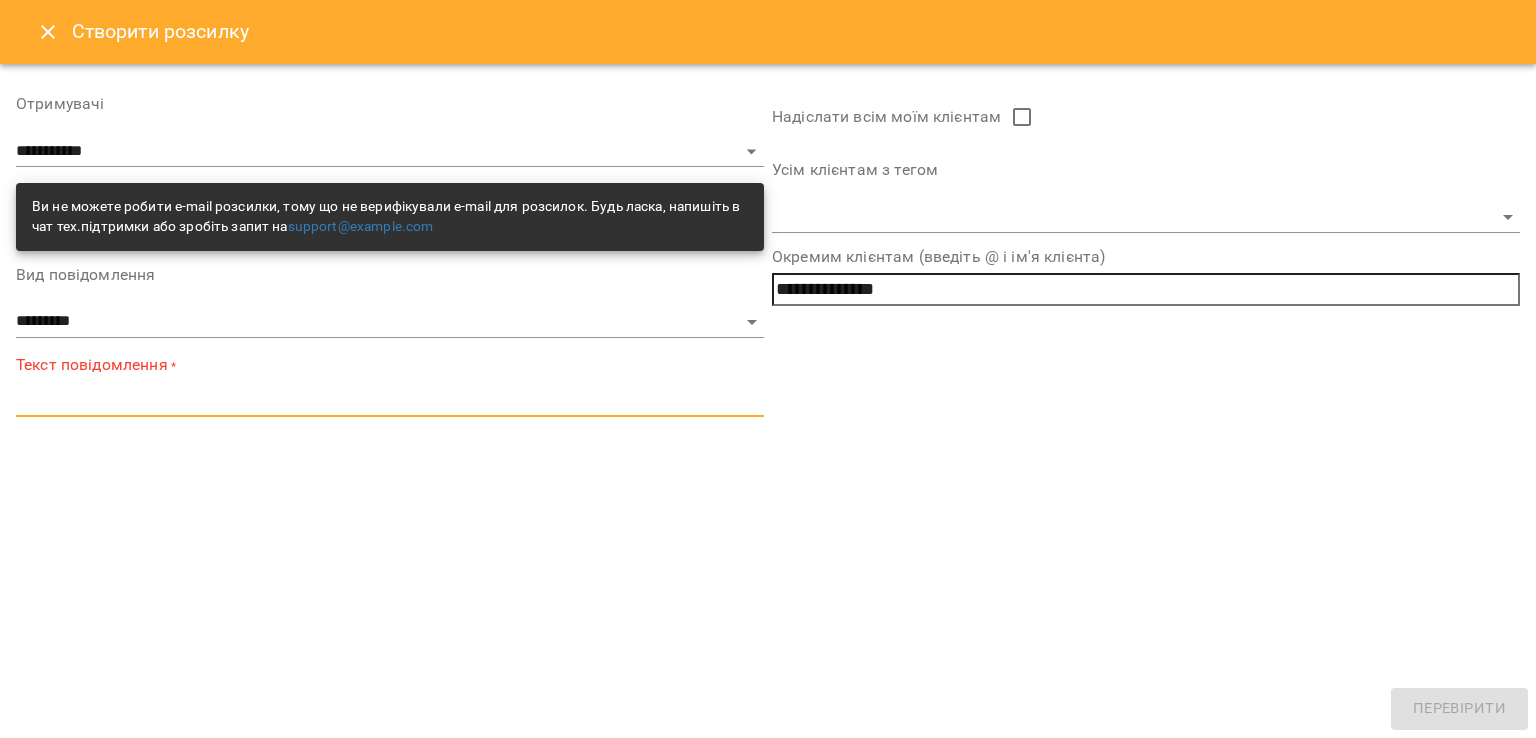 paste on "**********" 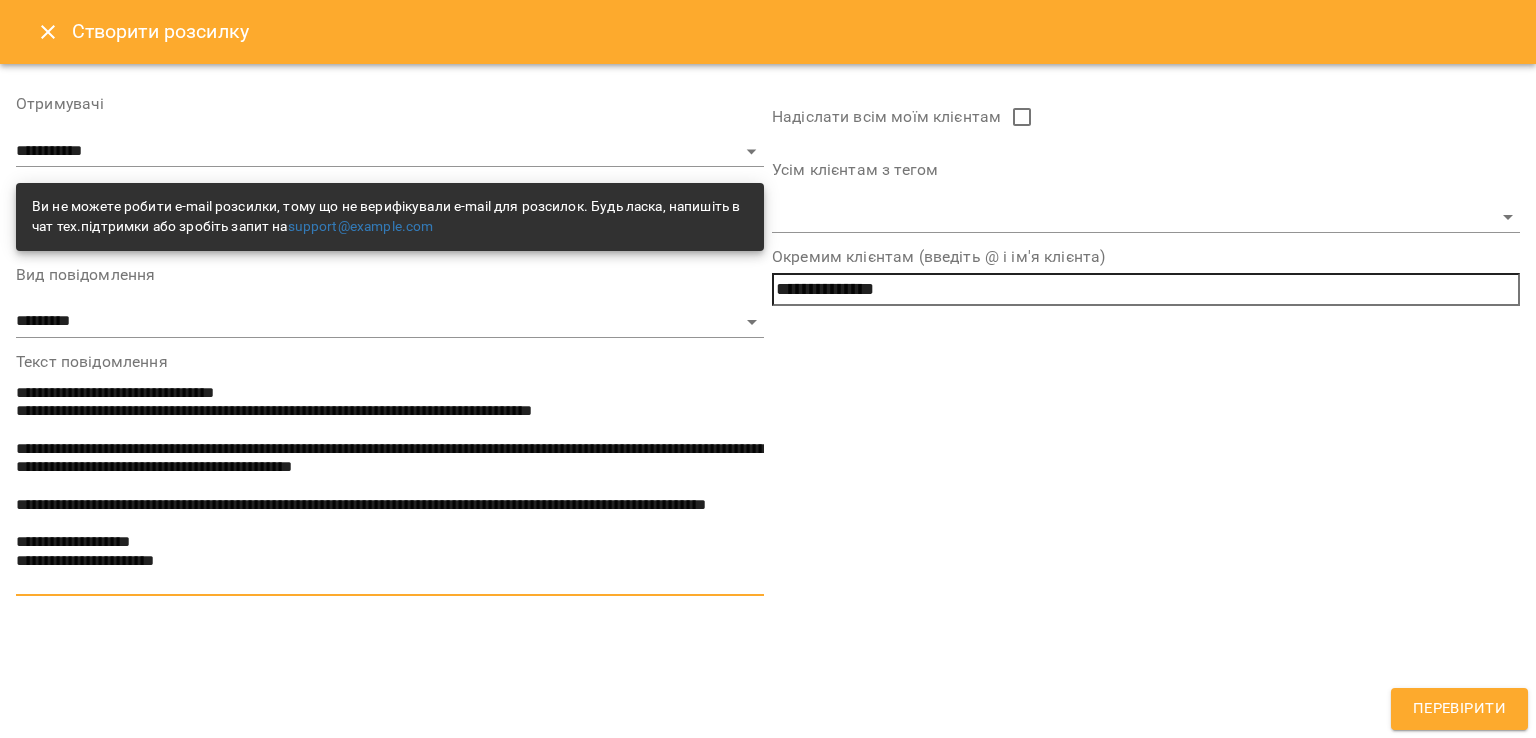 drag, startPoint x: 159, startPoint y: 393, endPoint x: 253, endPoint y: 396, distance: 94.04786 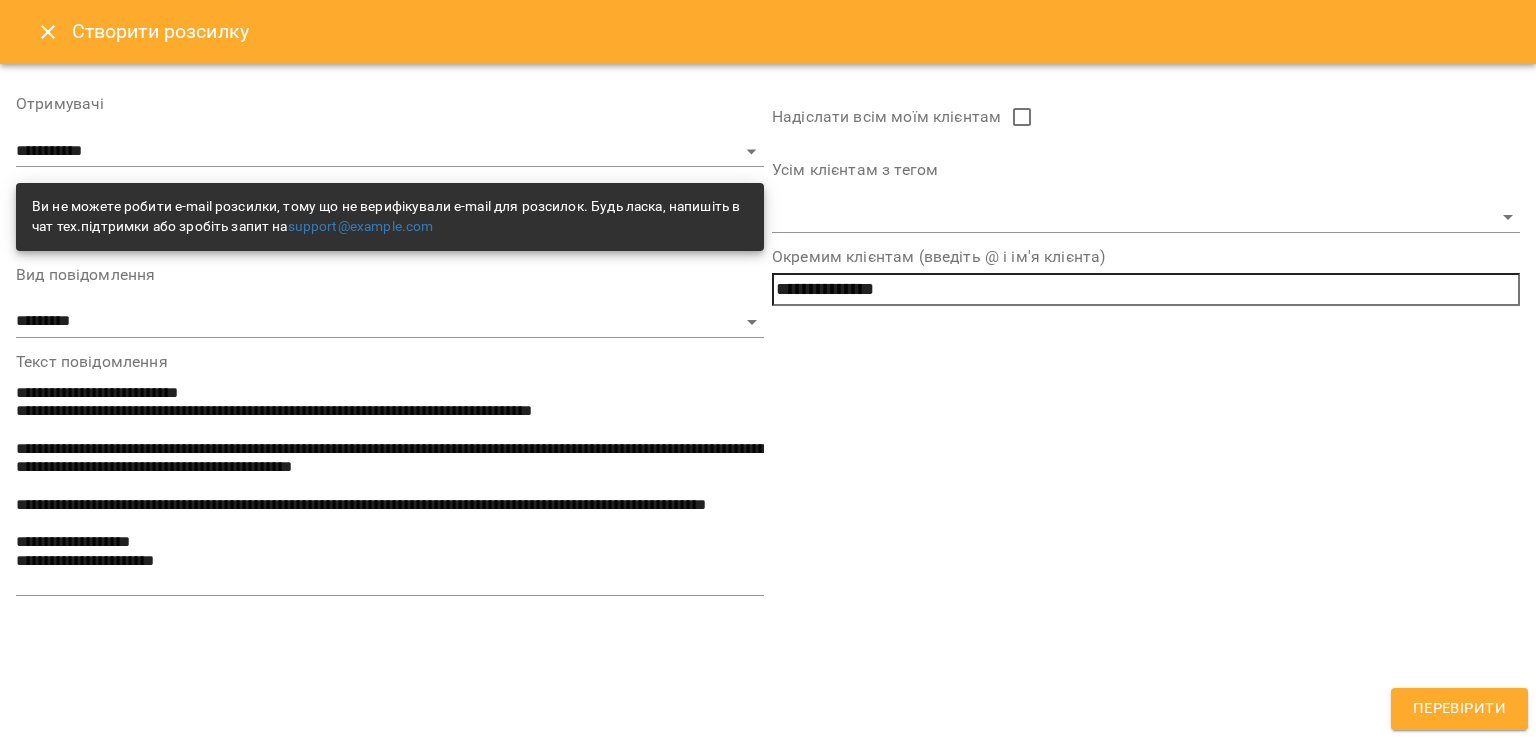 drag, startPoint x: 14, startPoint y: 578, endPoint x: 234, endPoint y: 581, distance: 220.02045 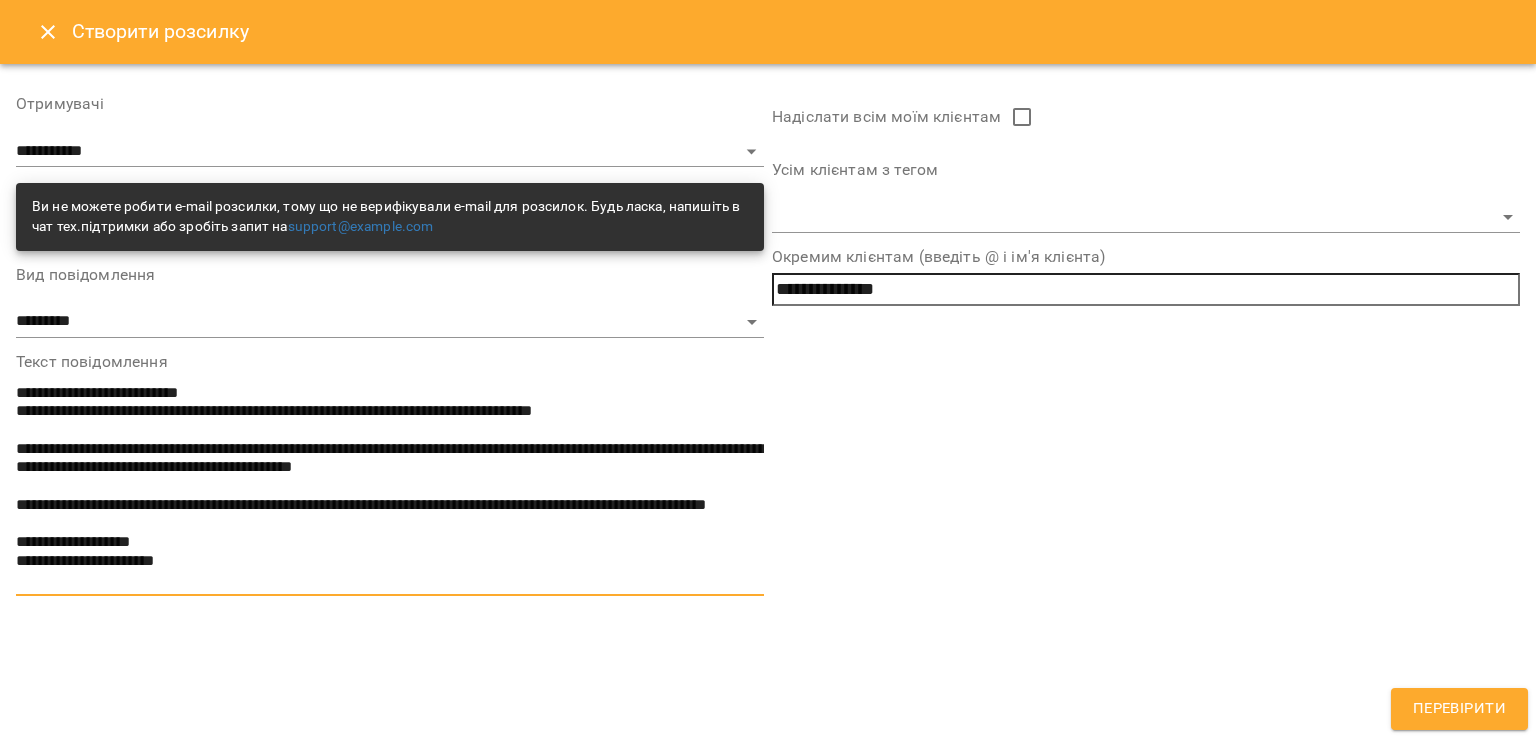 drag, startPoint x: 16, startPoint y: 579, endPoint x: 249, endPoint y: 588, distance: 233.17375 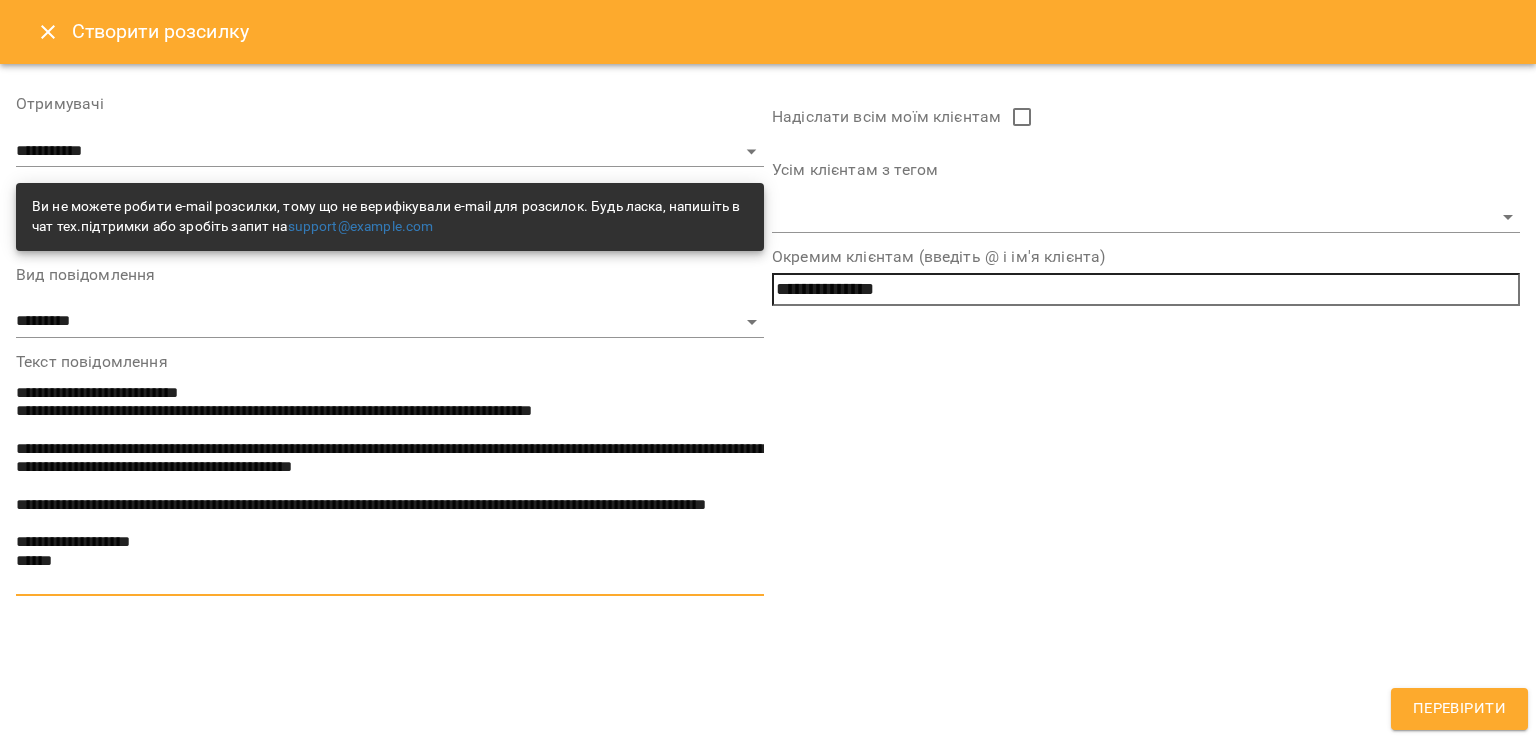 type on "**********" 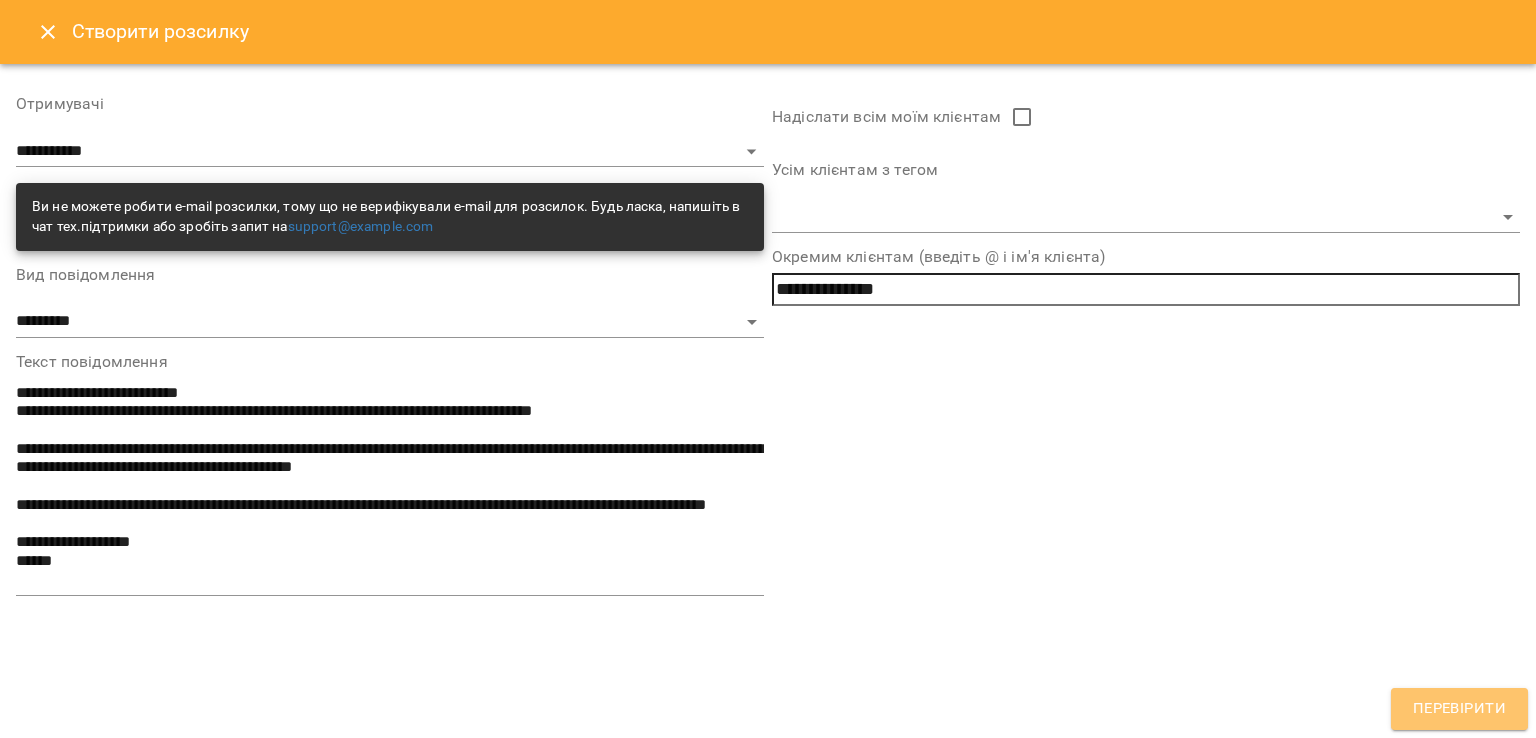 click on "Перевірити" at bounding box center (1459, 709) 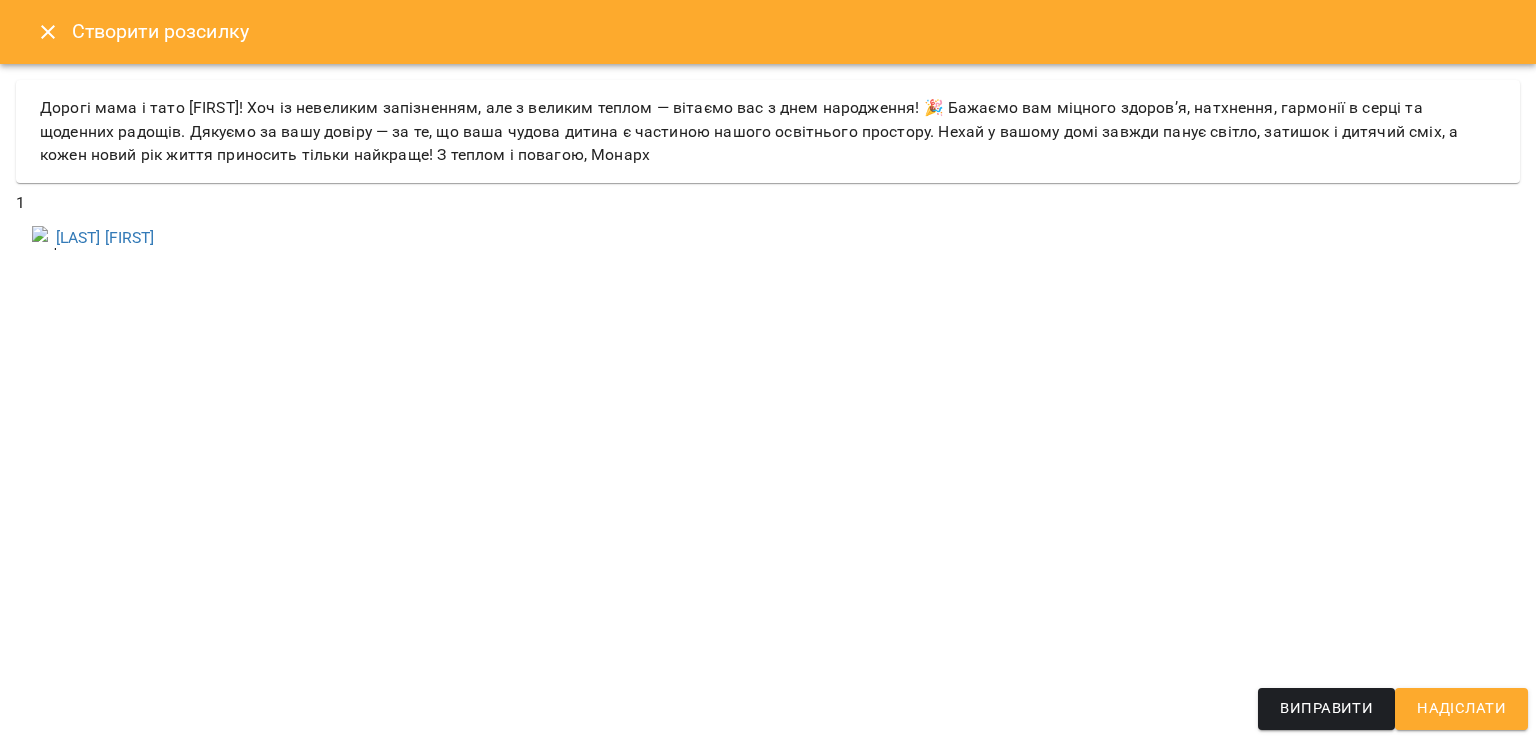 click on "Надіслати" at bounding box center (1461, 709) 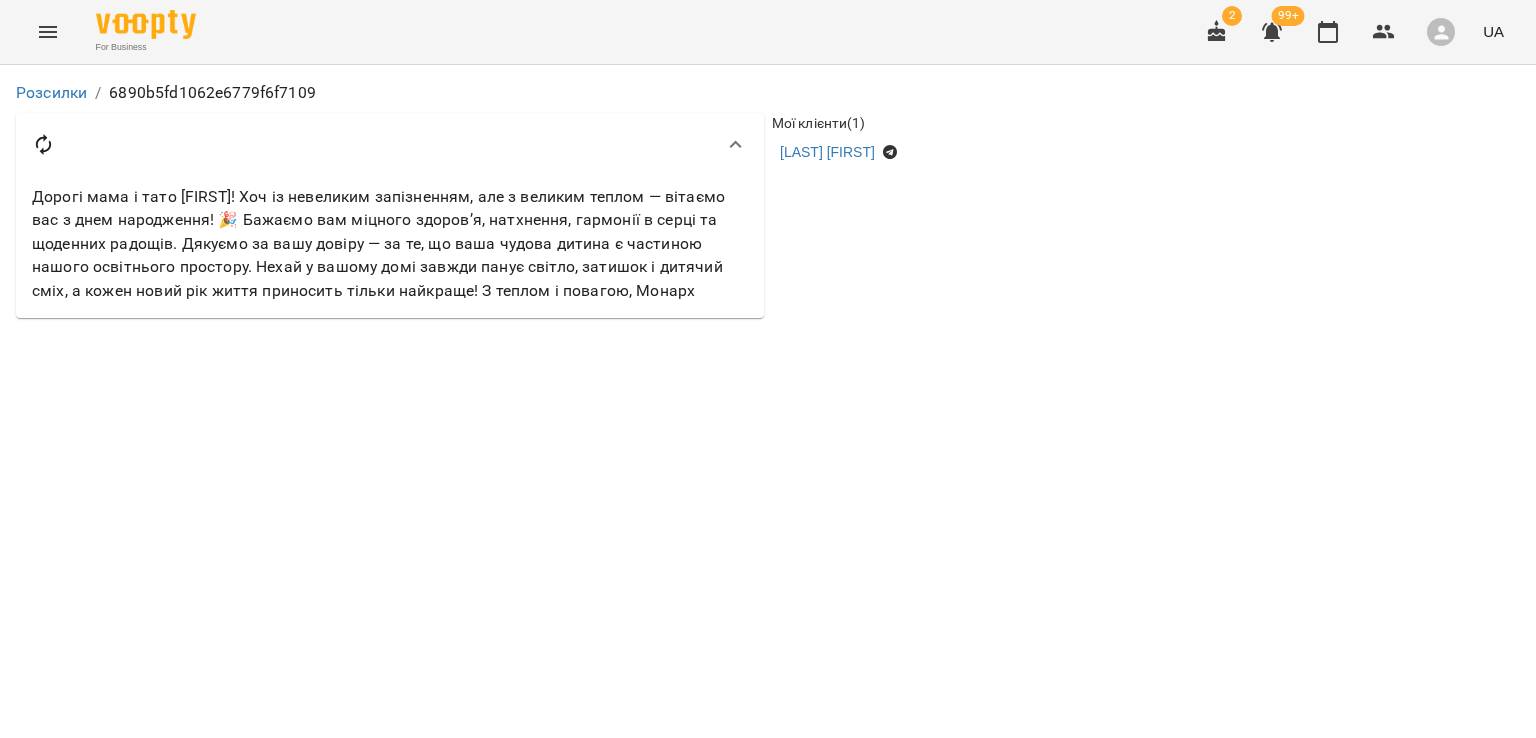 click at bounding box center [48, 32] 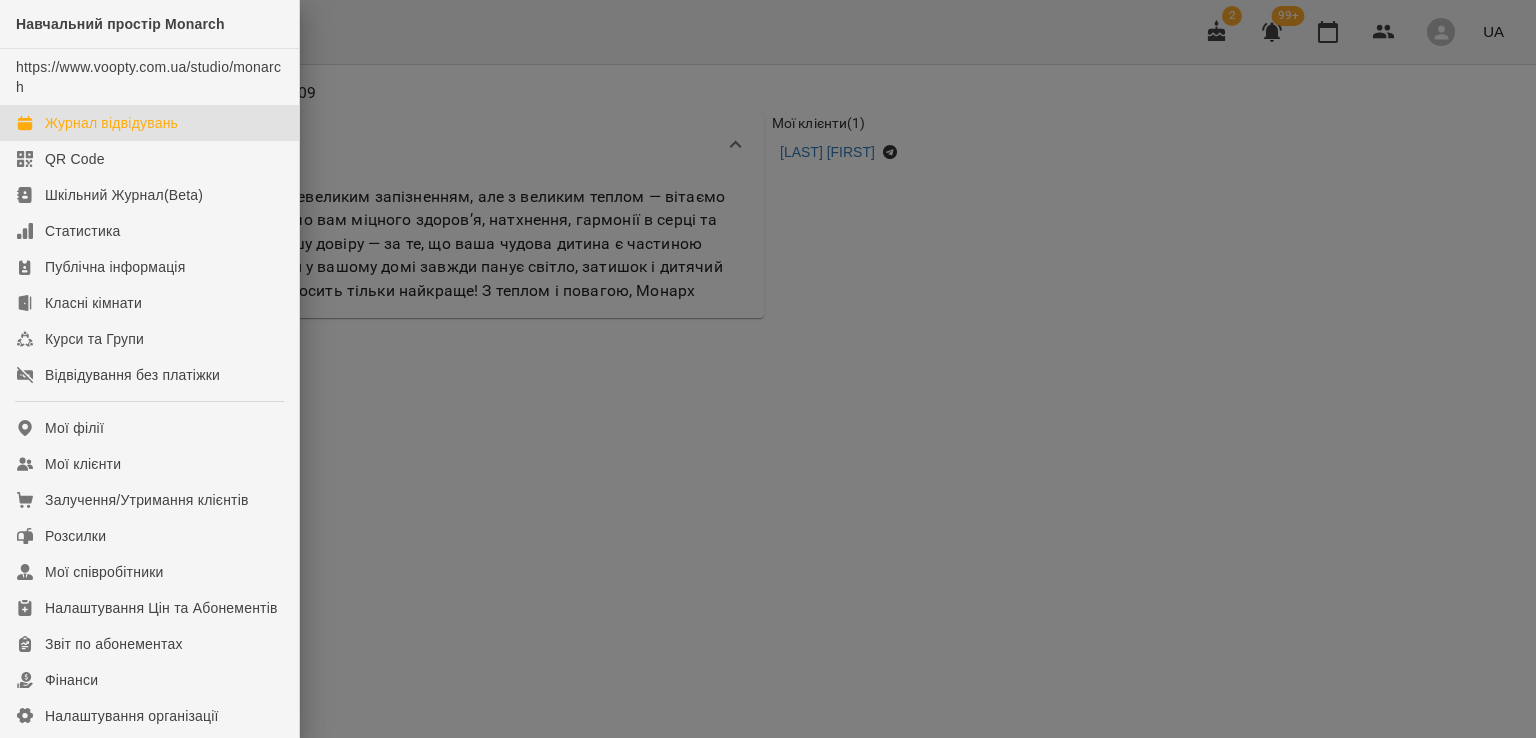 click on "Журнал відвідувань" at bounding box center (111, 123) 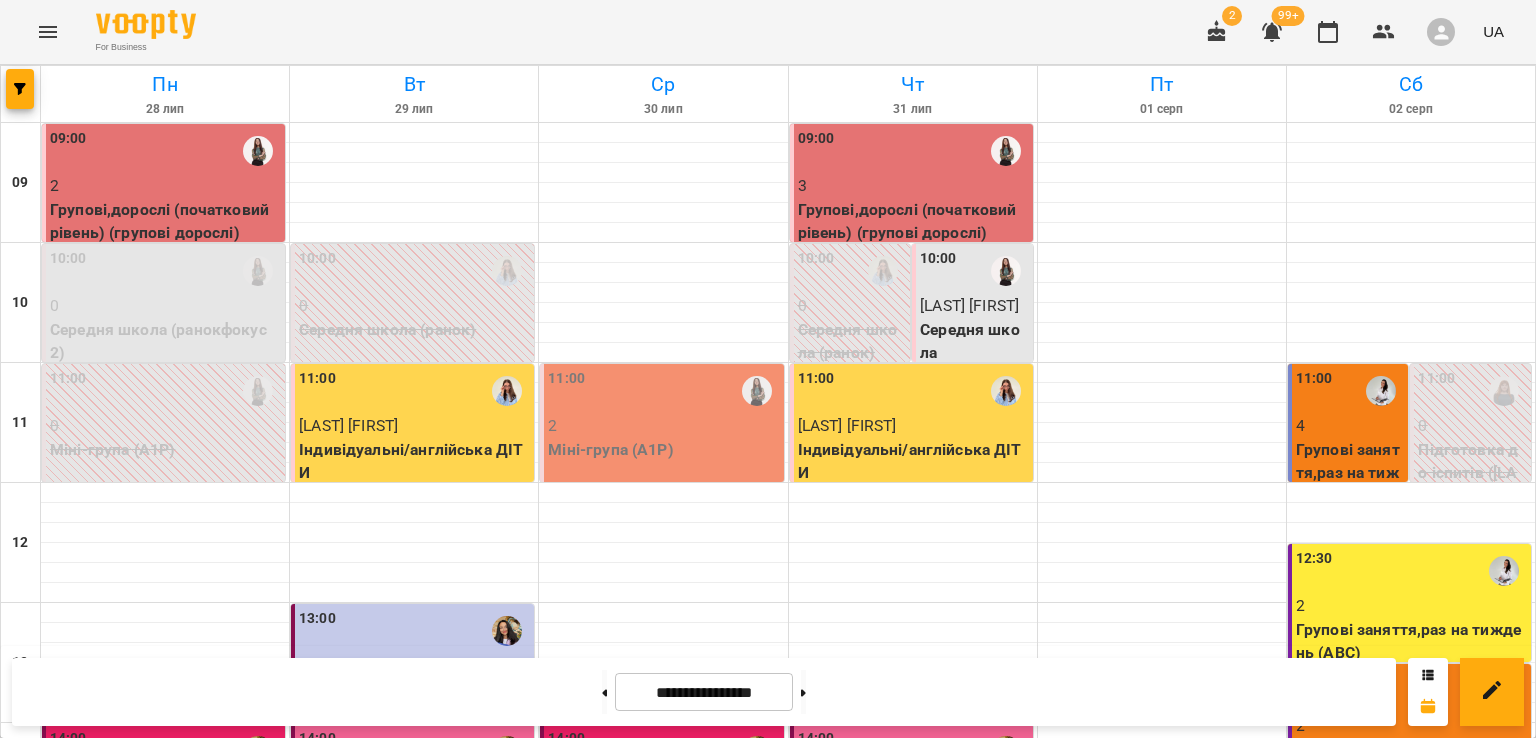 scroll, scrollTop: 795, scrollLeft: 0, axis: vertical 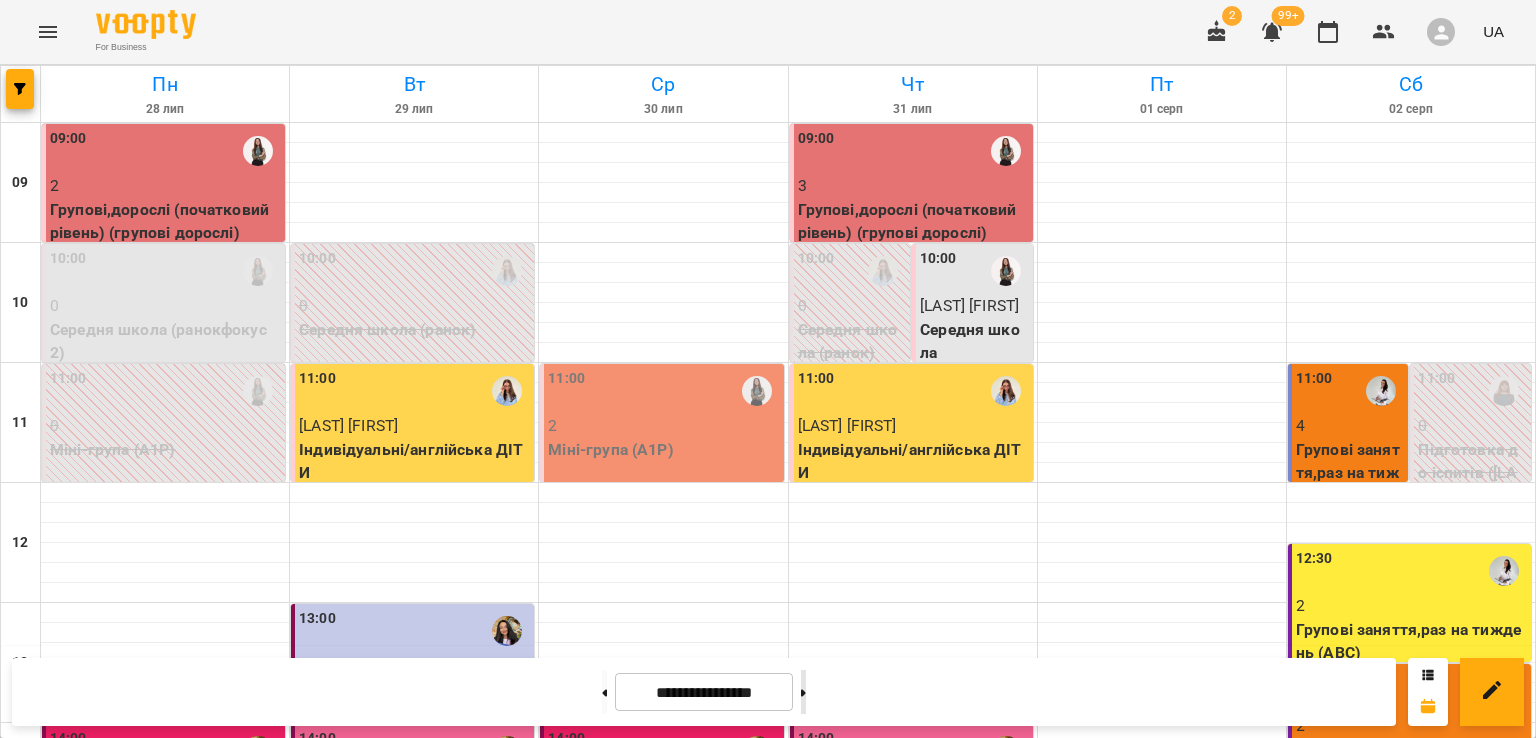 click at bounding box center [803, 692] 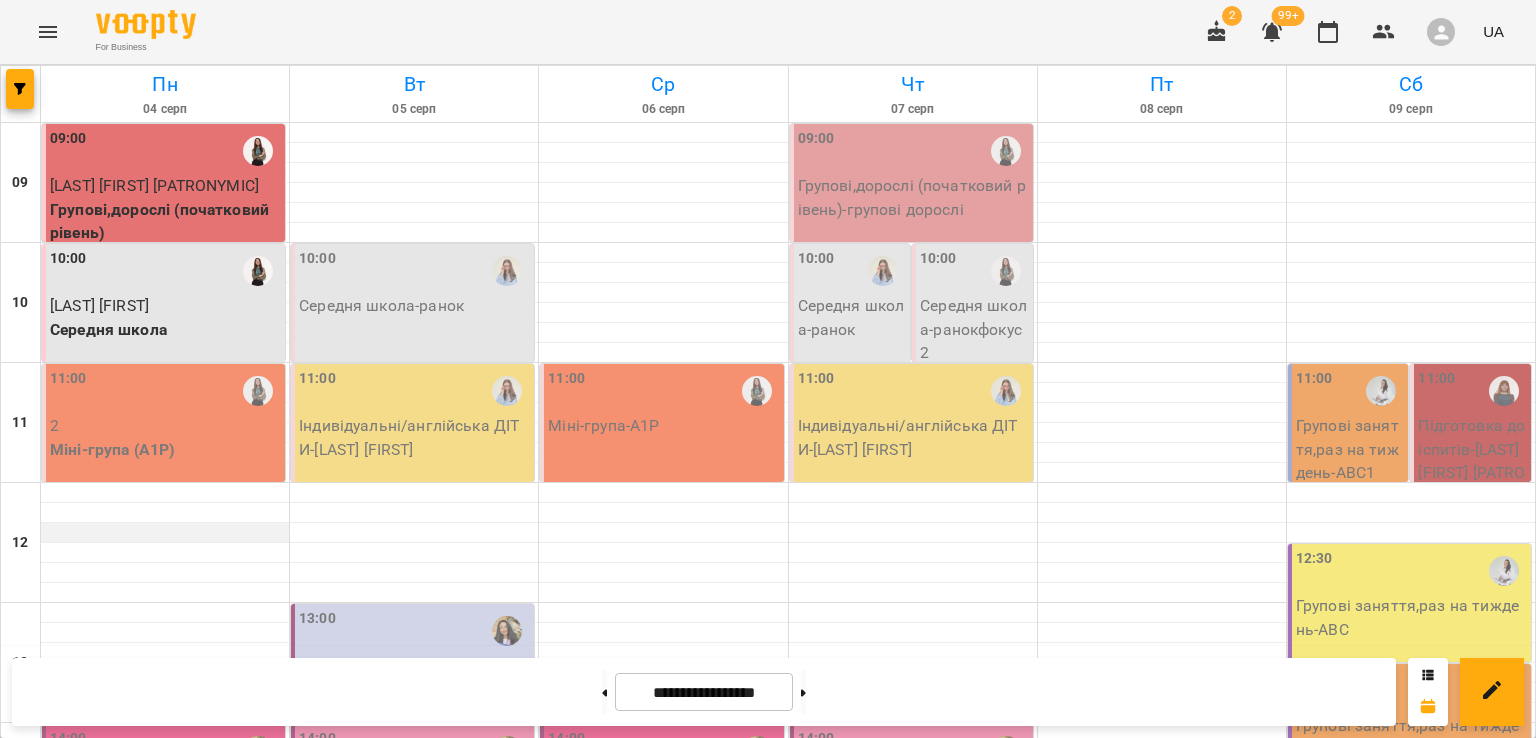 scroll, scrollTop: 600, scrollLeft: 0, axis: vertical 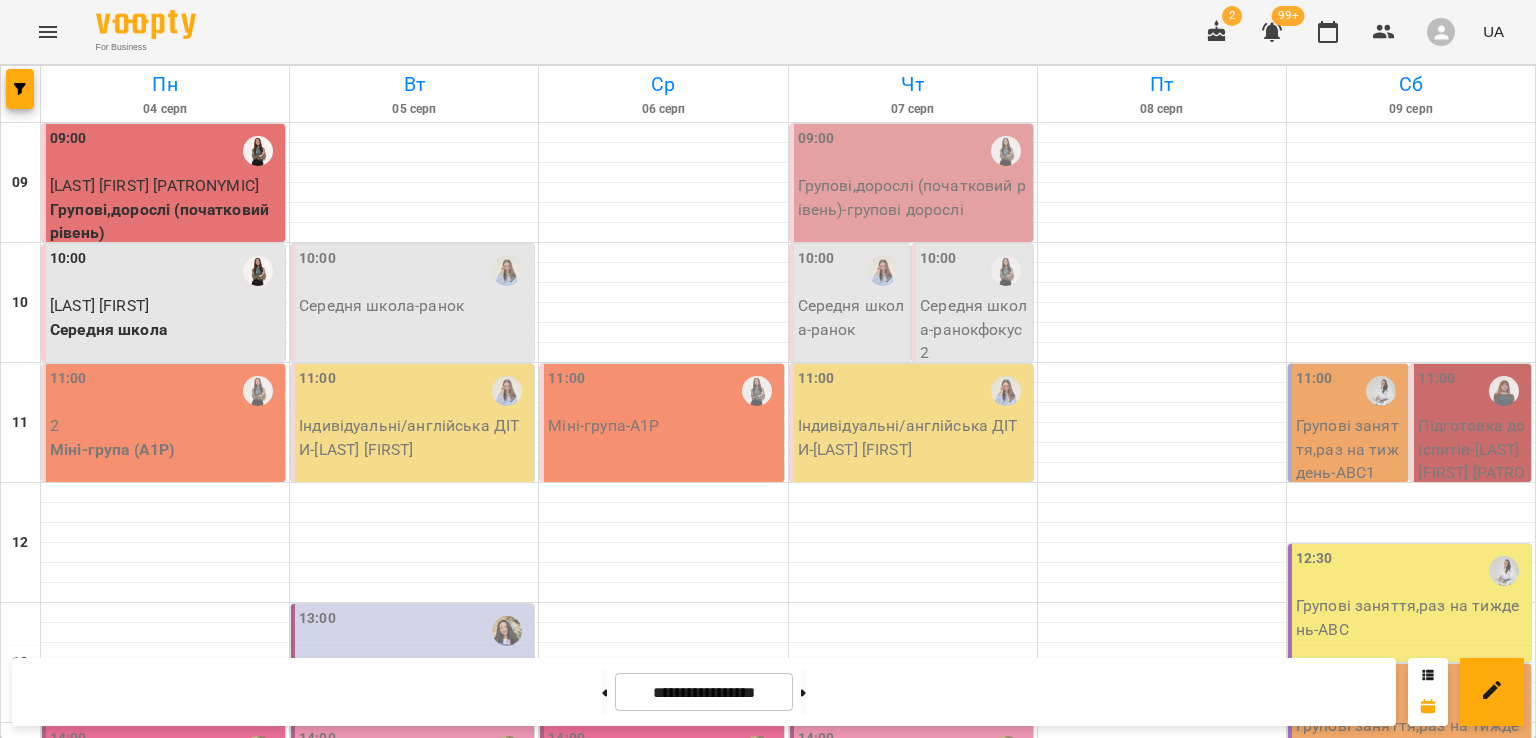click on "[LAST] [FIRST]" at bounding box center (99, 785) 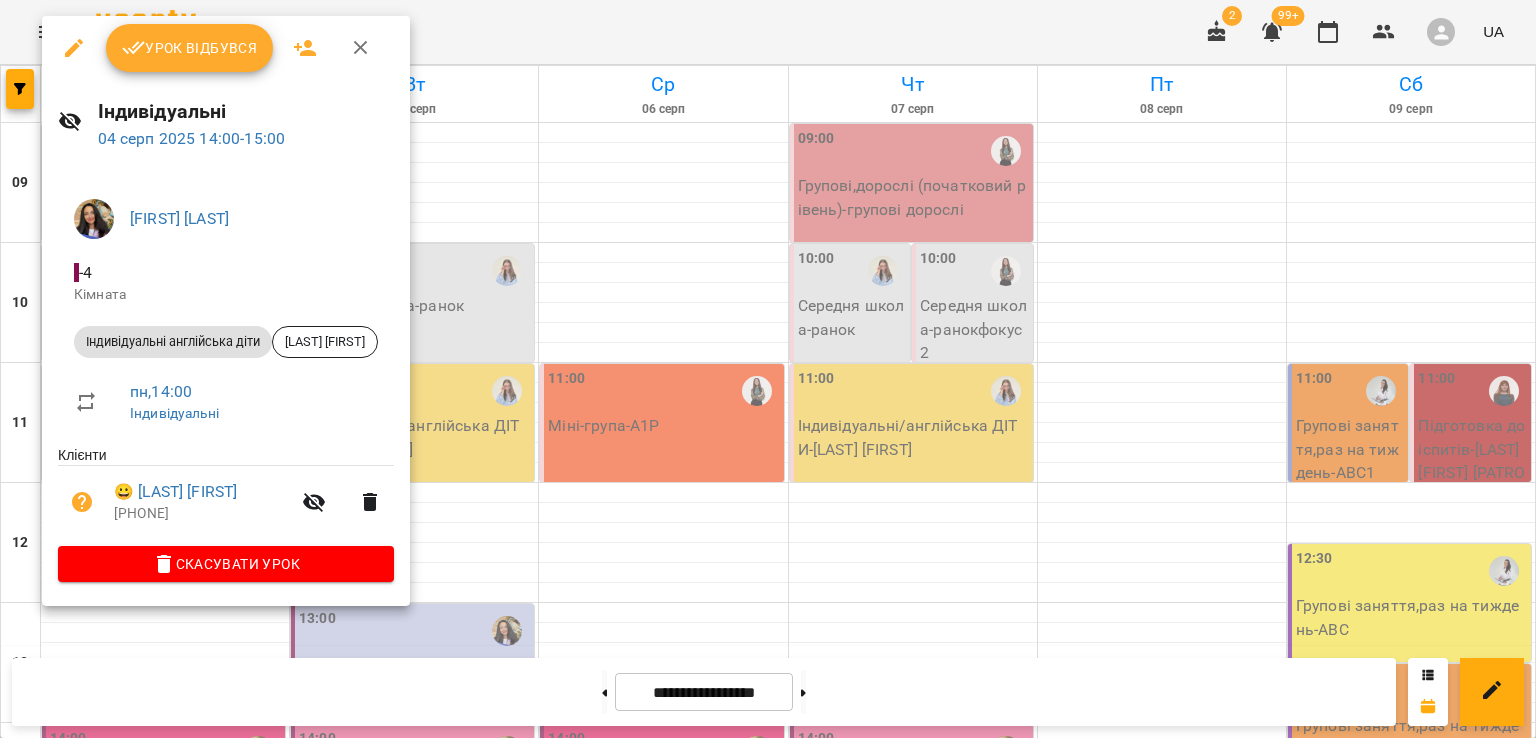 click on "Урок відбувся" at bounding box center (190, 48) 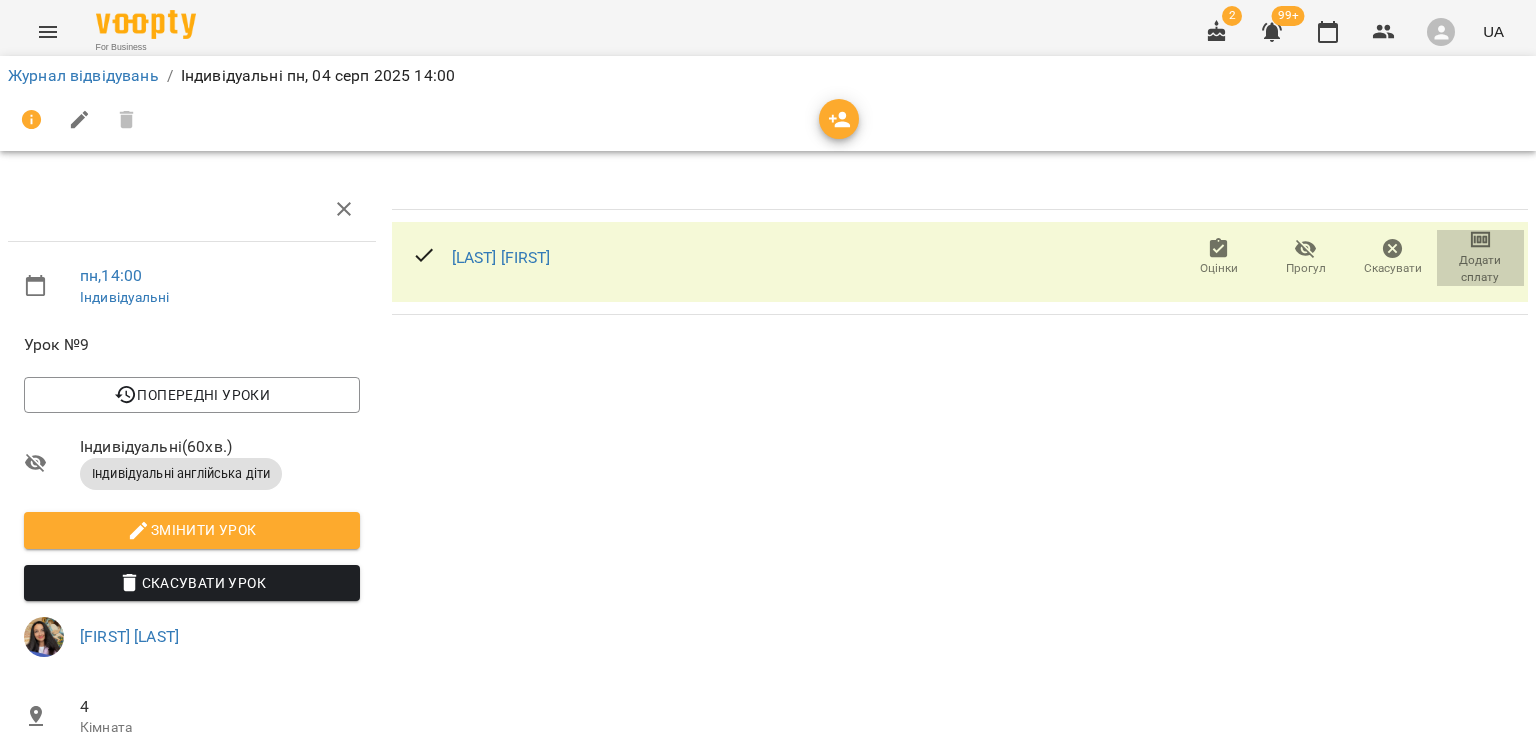click on "Додати сплату" at bounding box center [1480, 269] 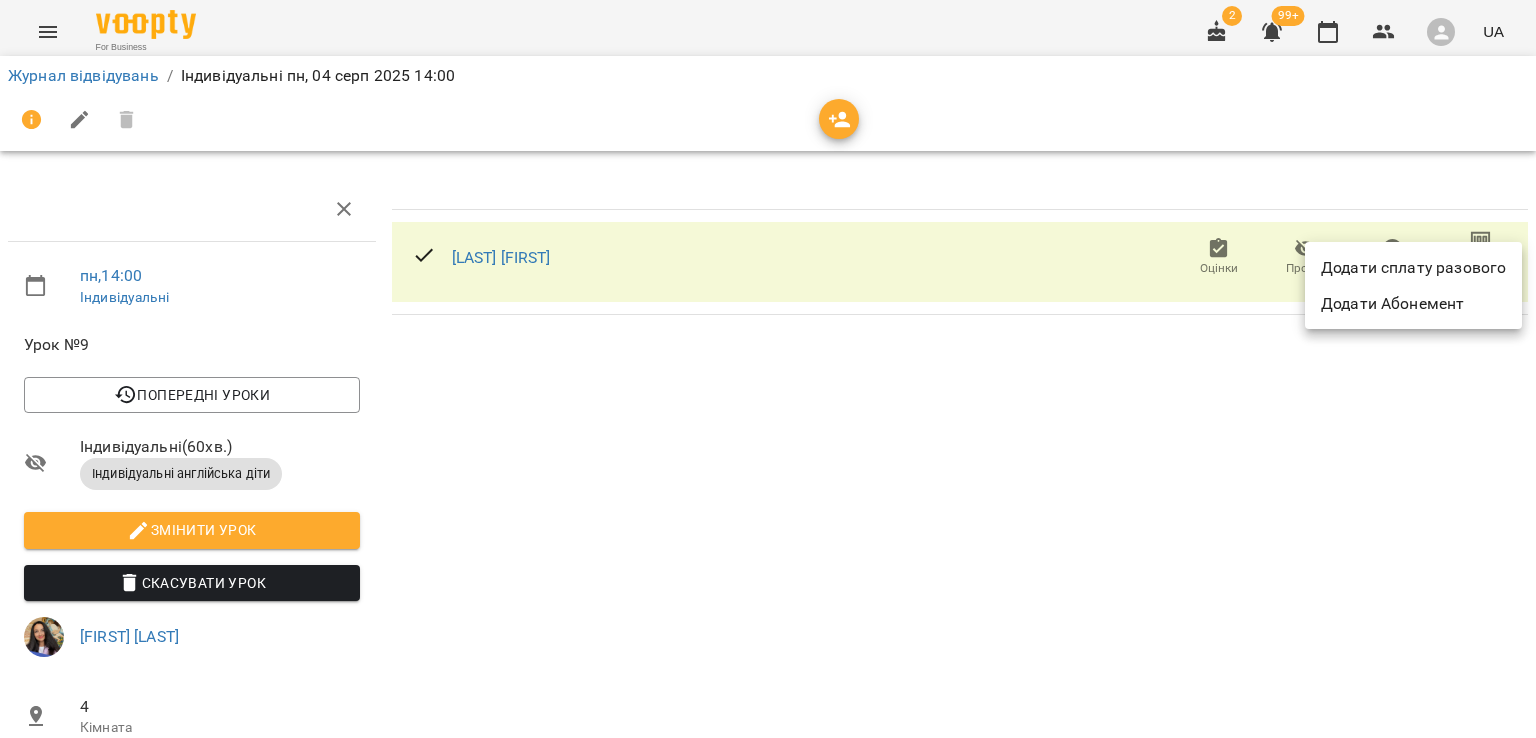 click on "Додати сплату разового" at bounding box center [1413, 268] 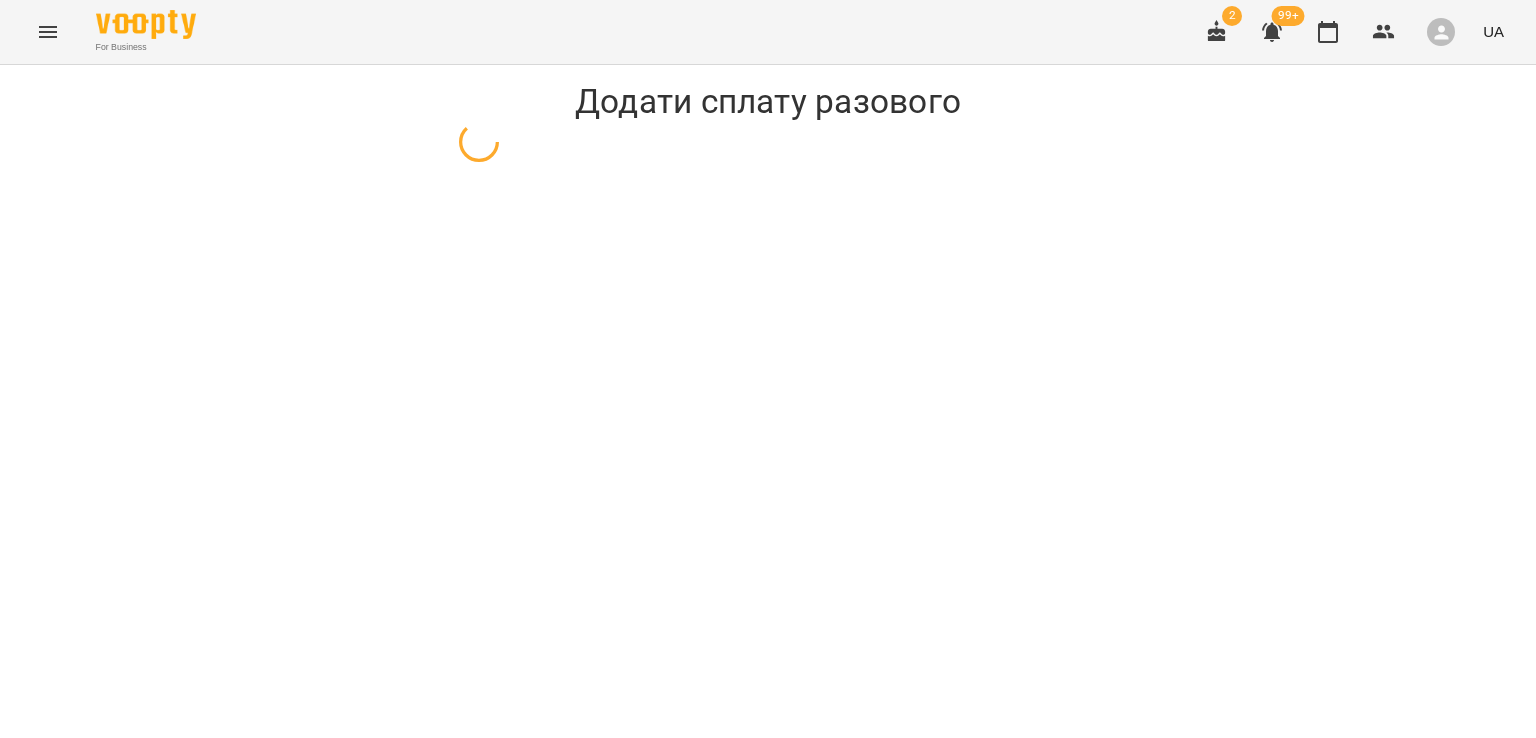 select on "**********" 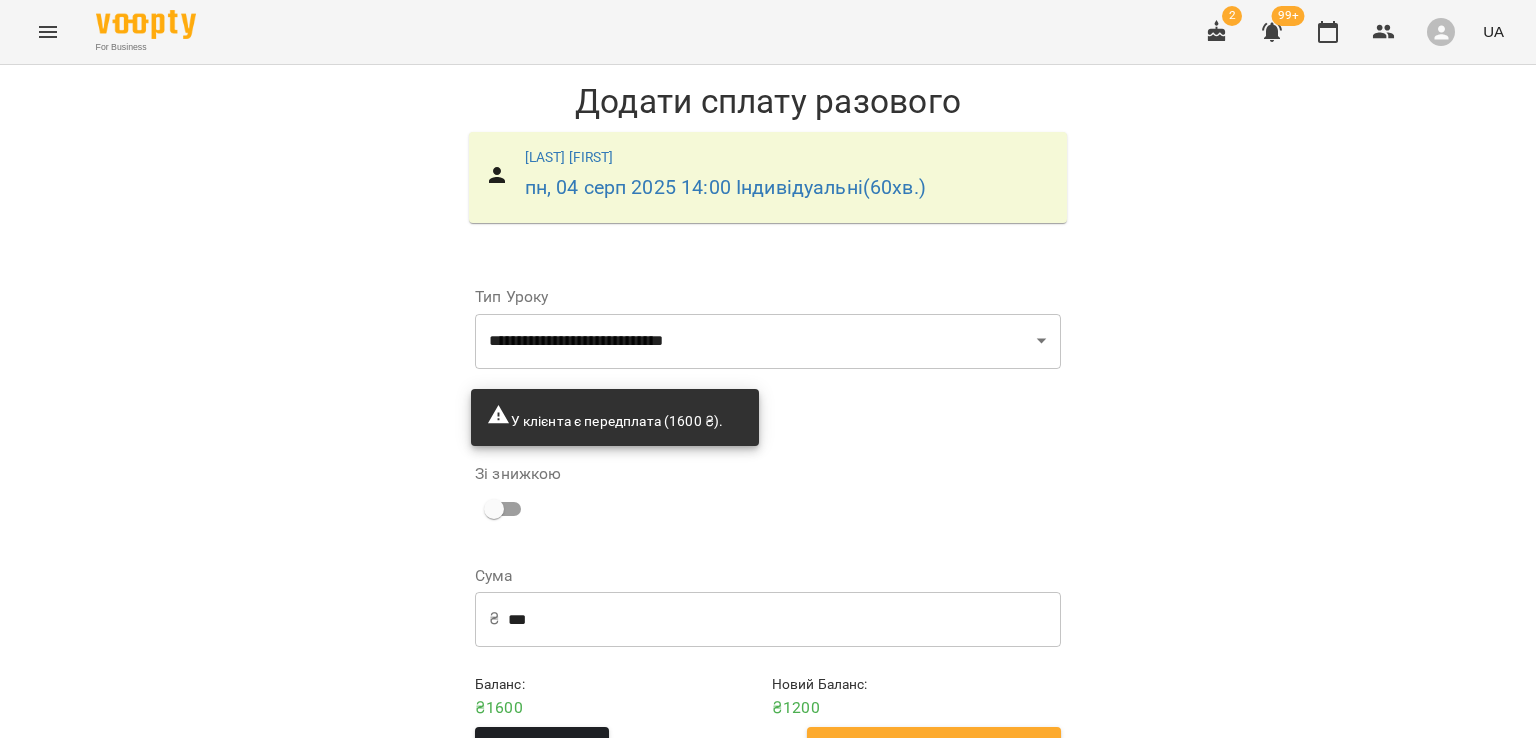 scroll, scrollTop: 62, scrollLeft: 0, axis: vertical 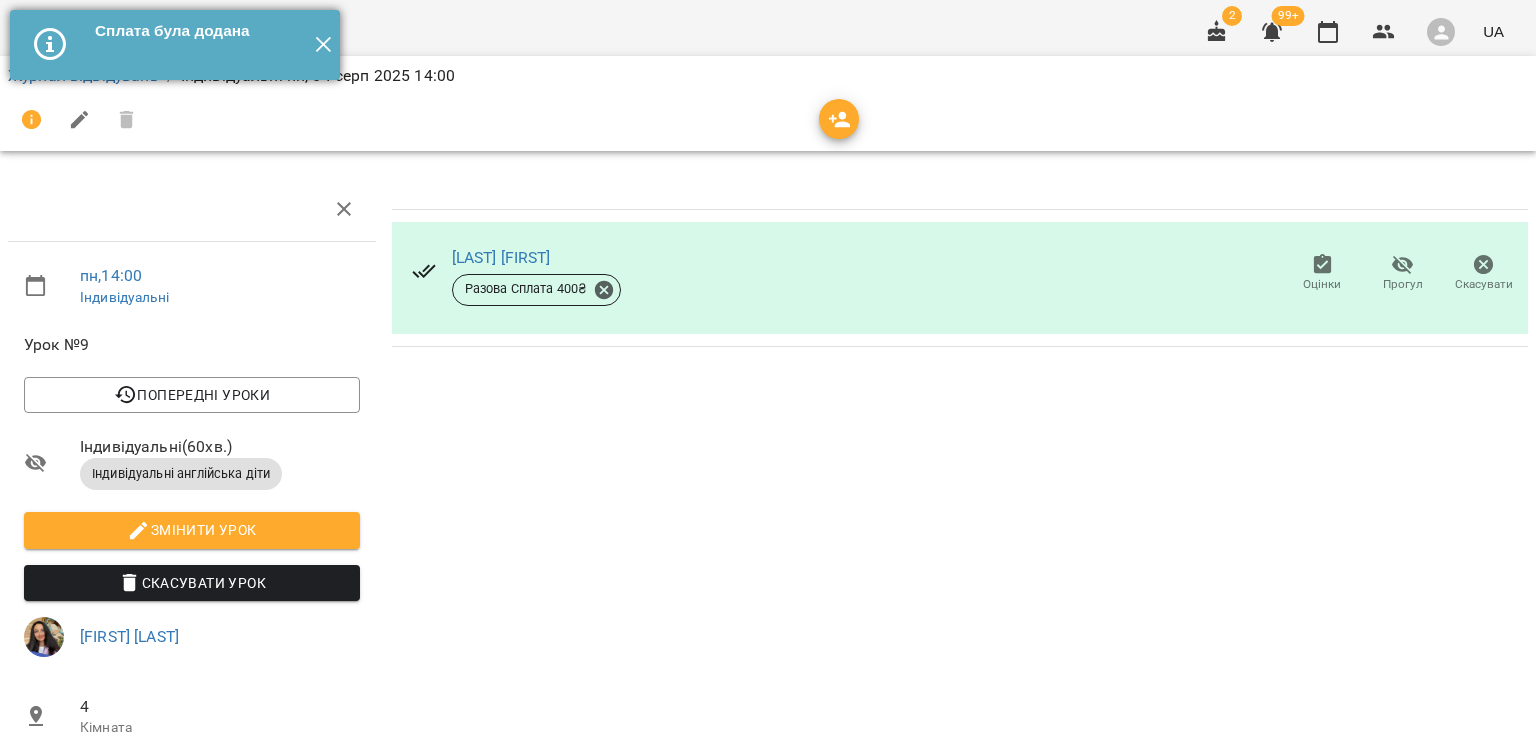 click on "✕" at bounding box center [323, 45] 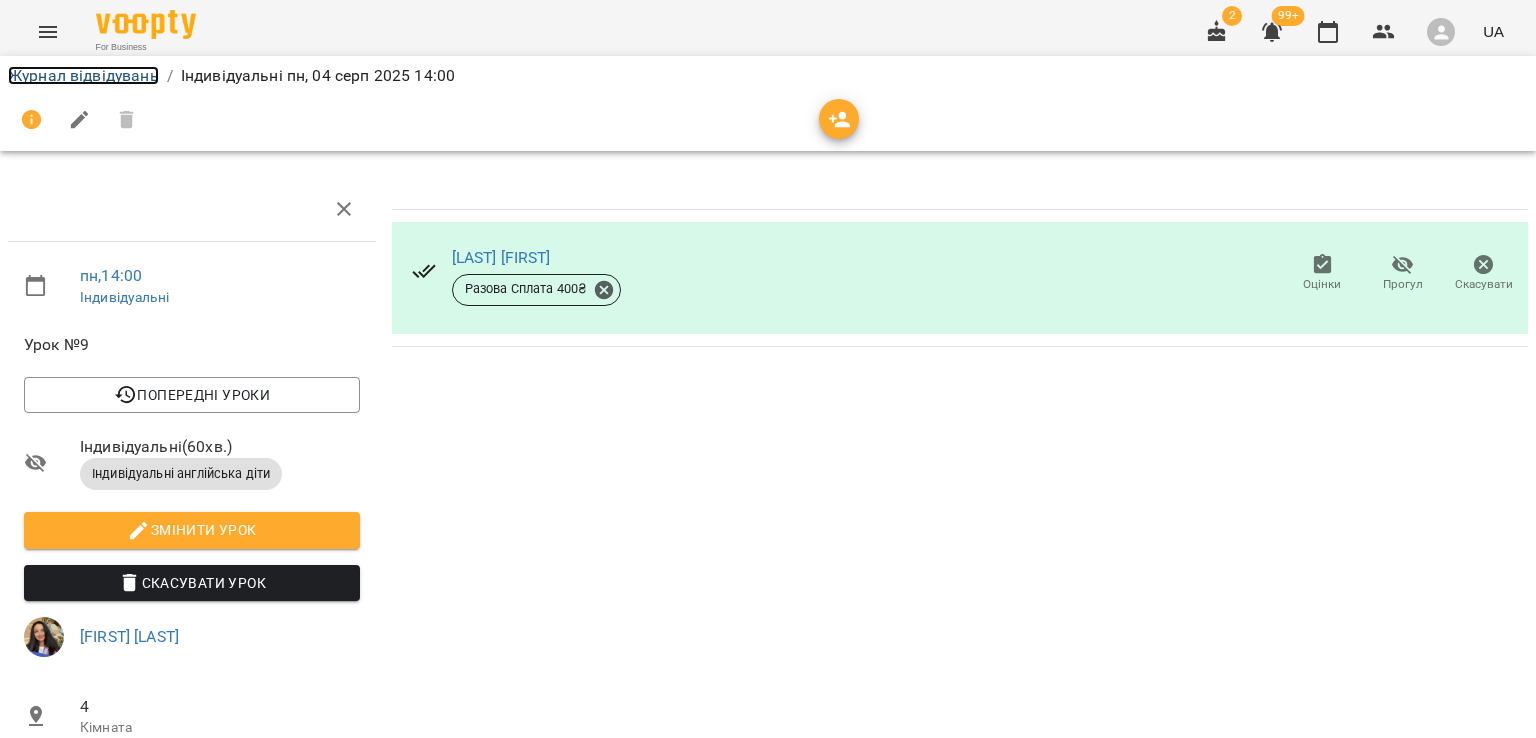 click on "Журнал відвідувань" at bounding box center [83, 75] 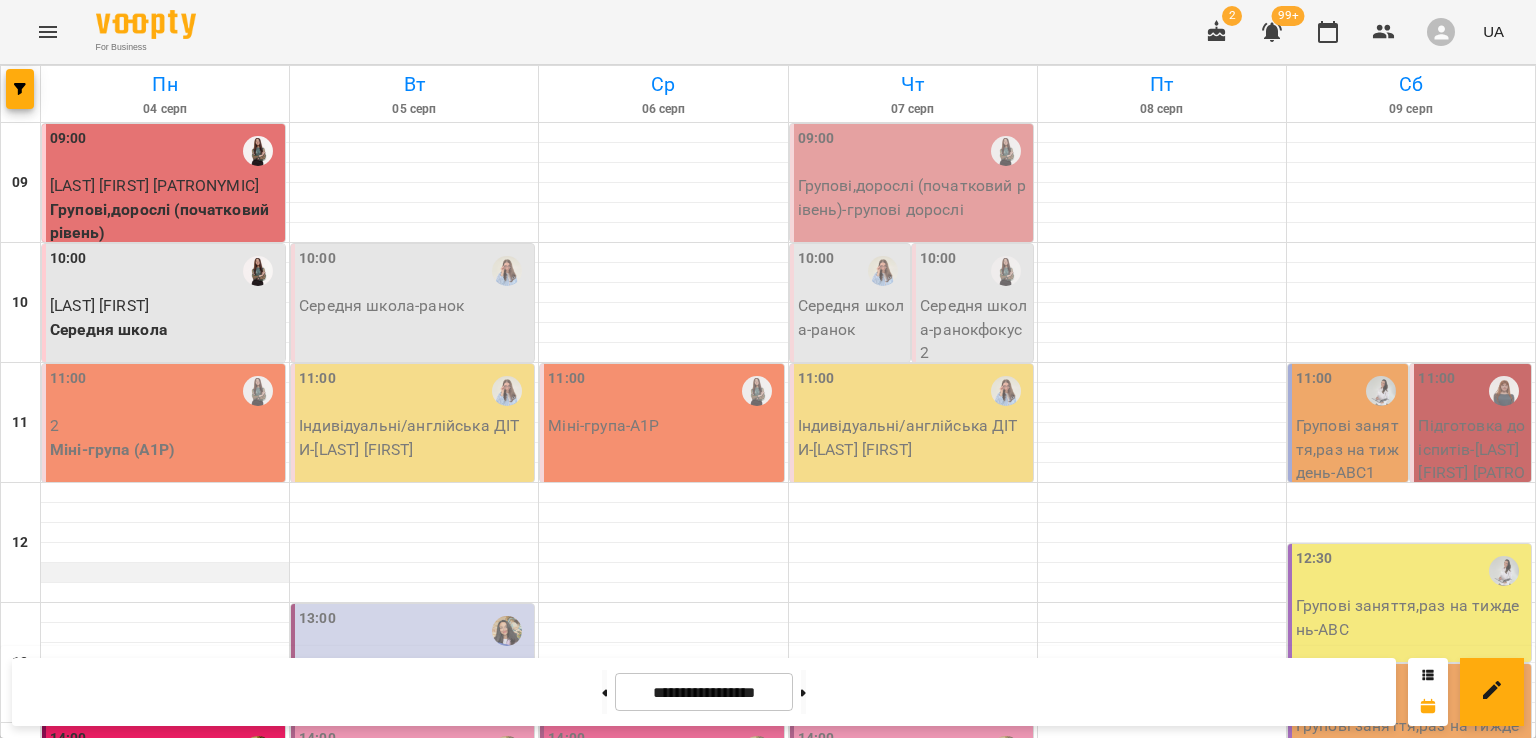 scroll, scrollTop: 600, scrollLeft: 0, axis: vertical 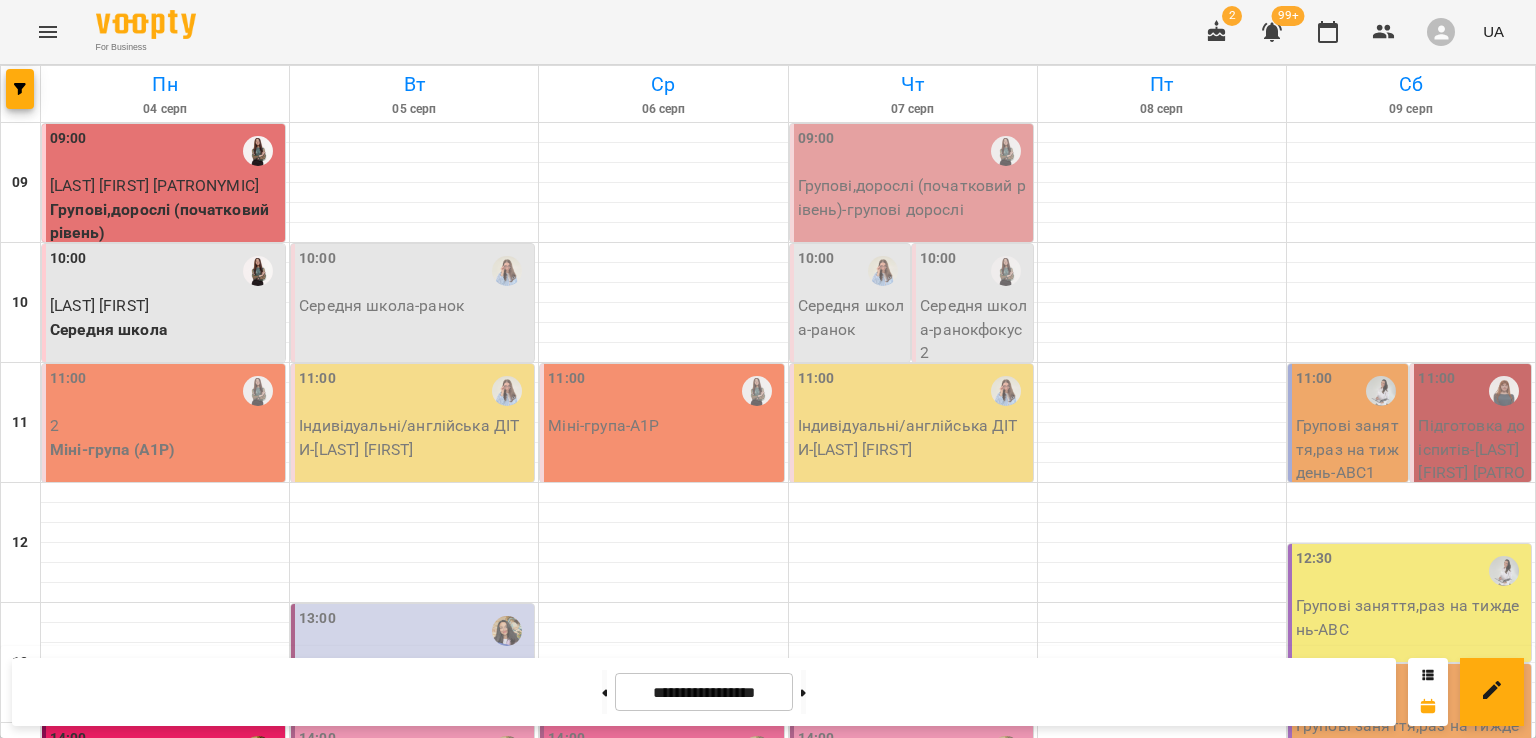 click on "[LAST] [FIRST] [PATRONYMIC]" at bounding box center (103, 1037) 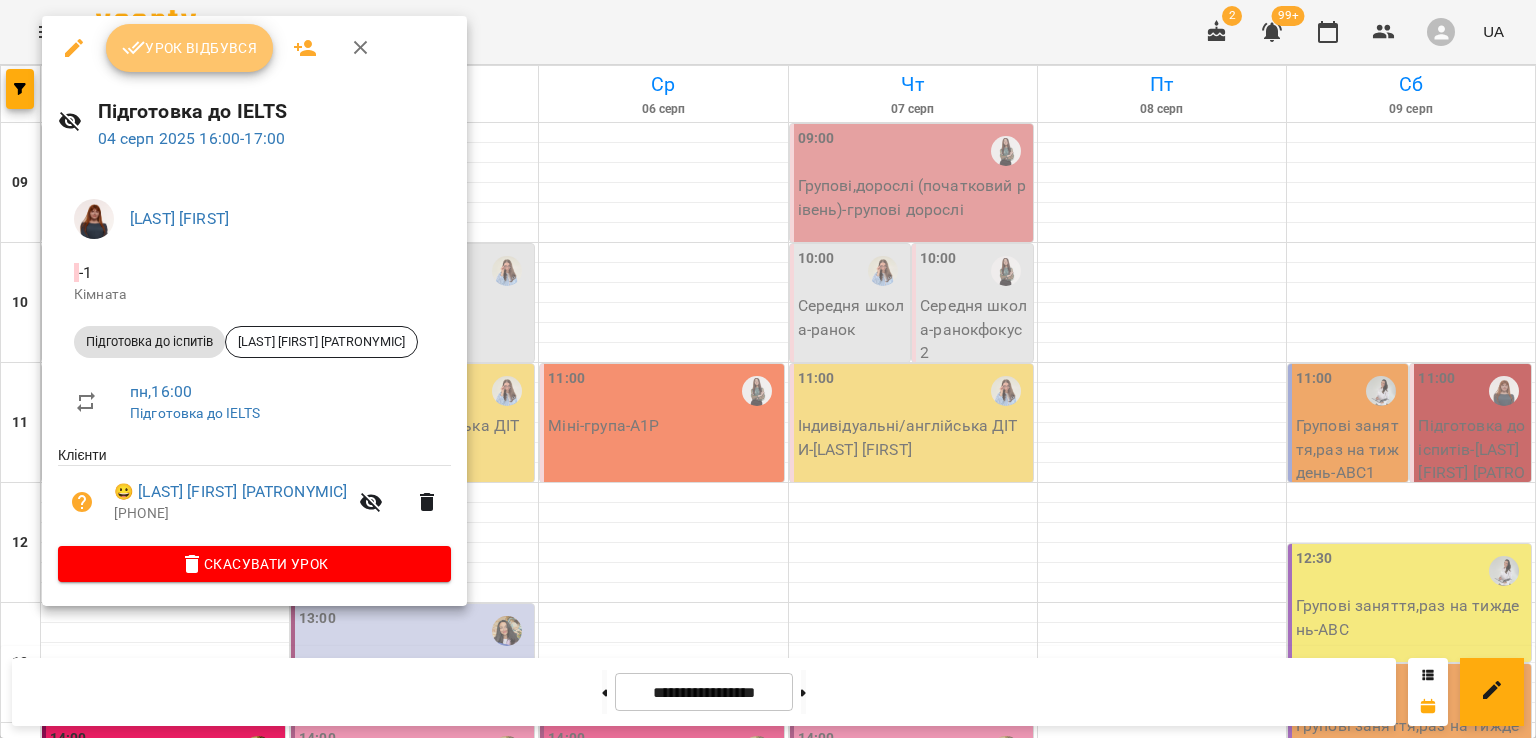 click on "Урок відбувся" at bounding box center [190, 48] 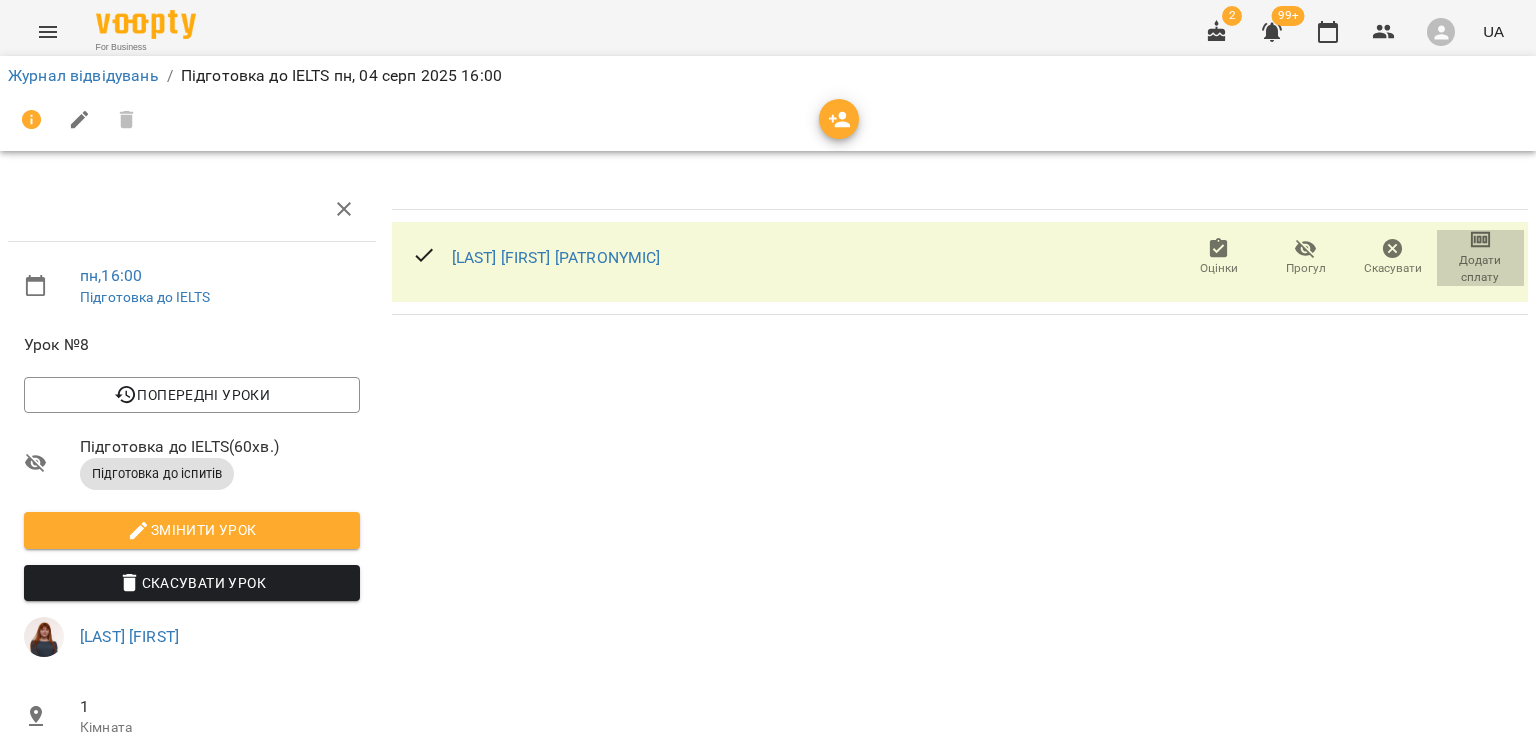 click on "Додати сплату" at bounding box center (1480, 269) 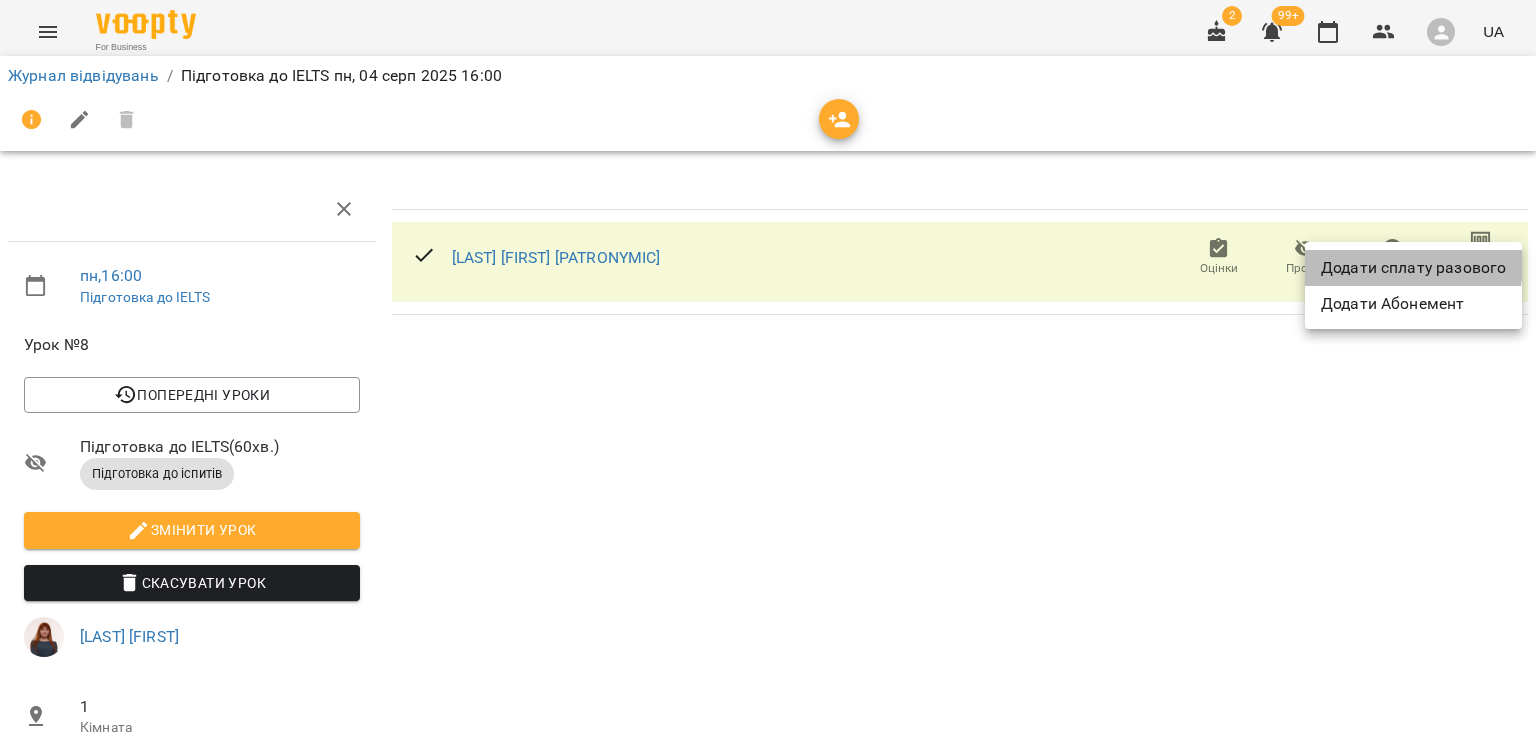 click on "Додати сплату разового" at bounding box center [1413, 268] 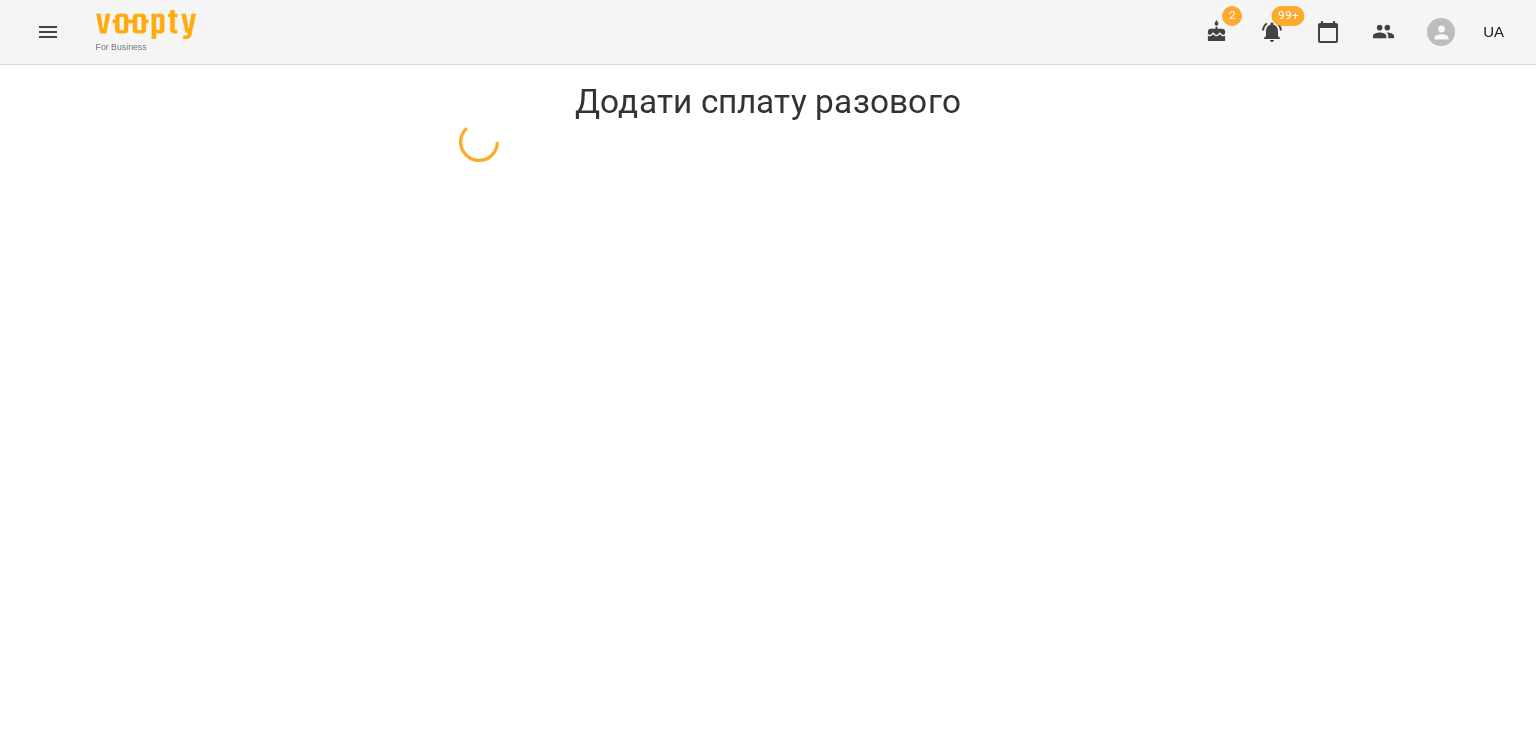 select on "**********" 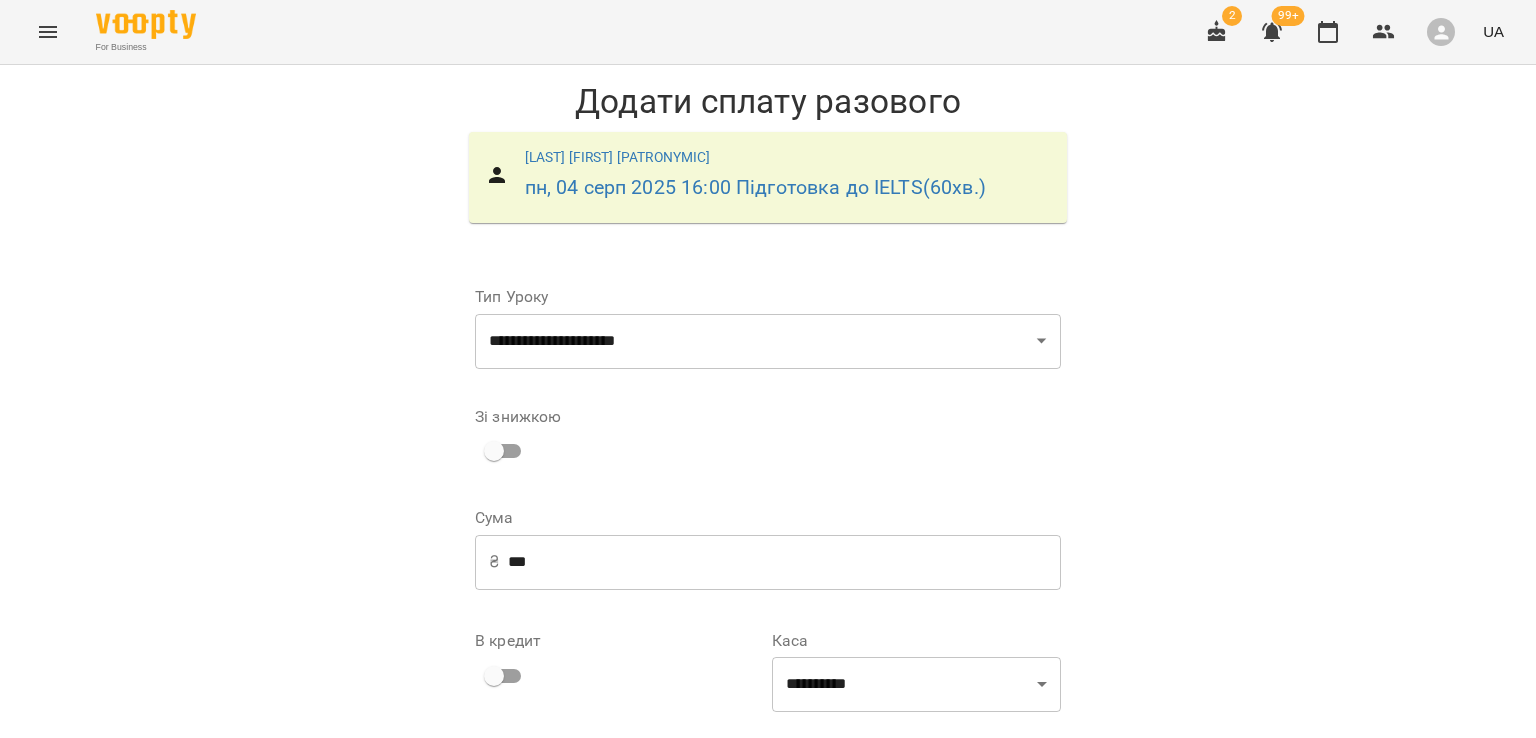 scroll, scrollTop: 173, scrollLeft: 0, axis: vertical 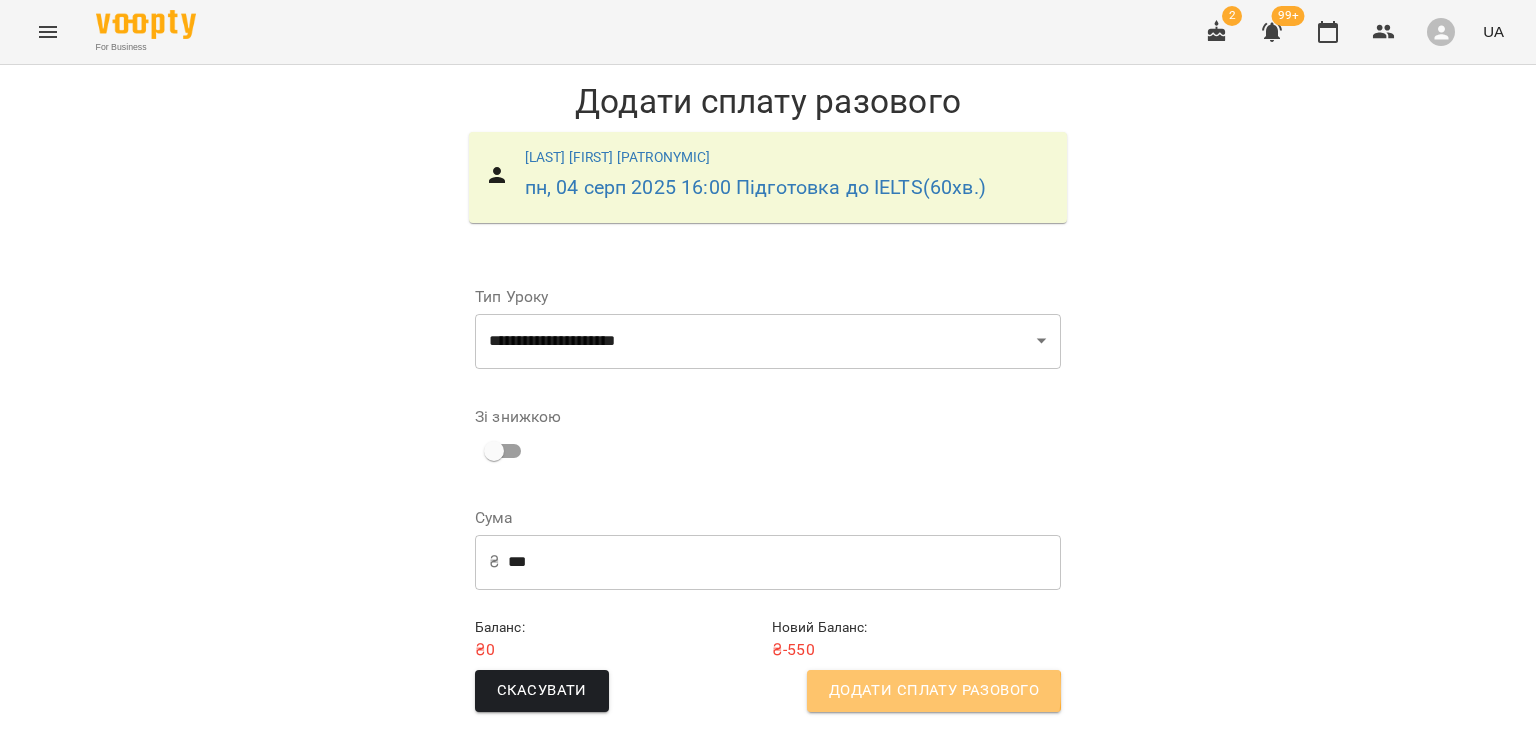 click on "Додати сплату разового" at bounding box center (934, 691) 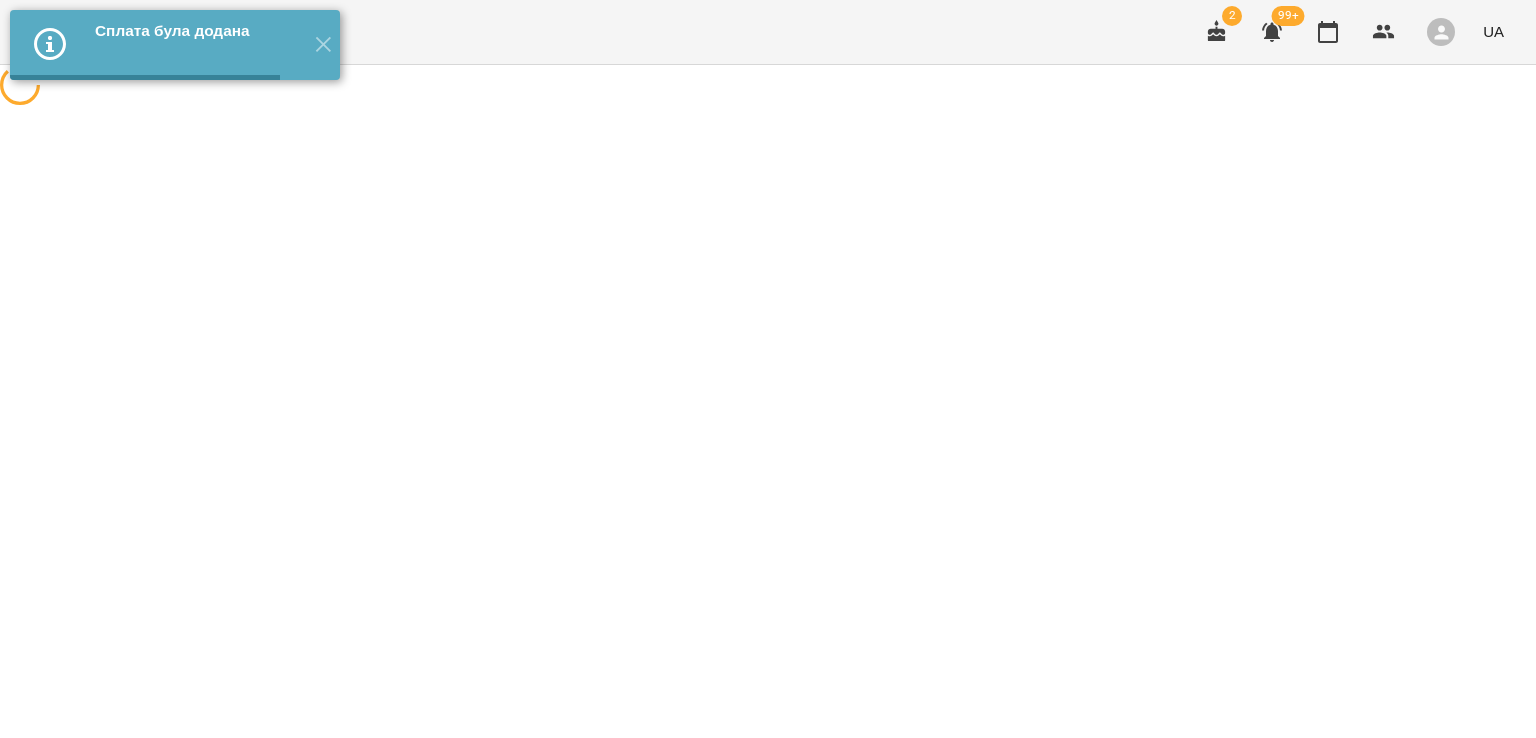 scroll, scrollTop: 0, scrollLeft: 0, axis: both 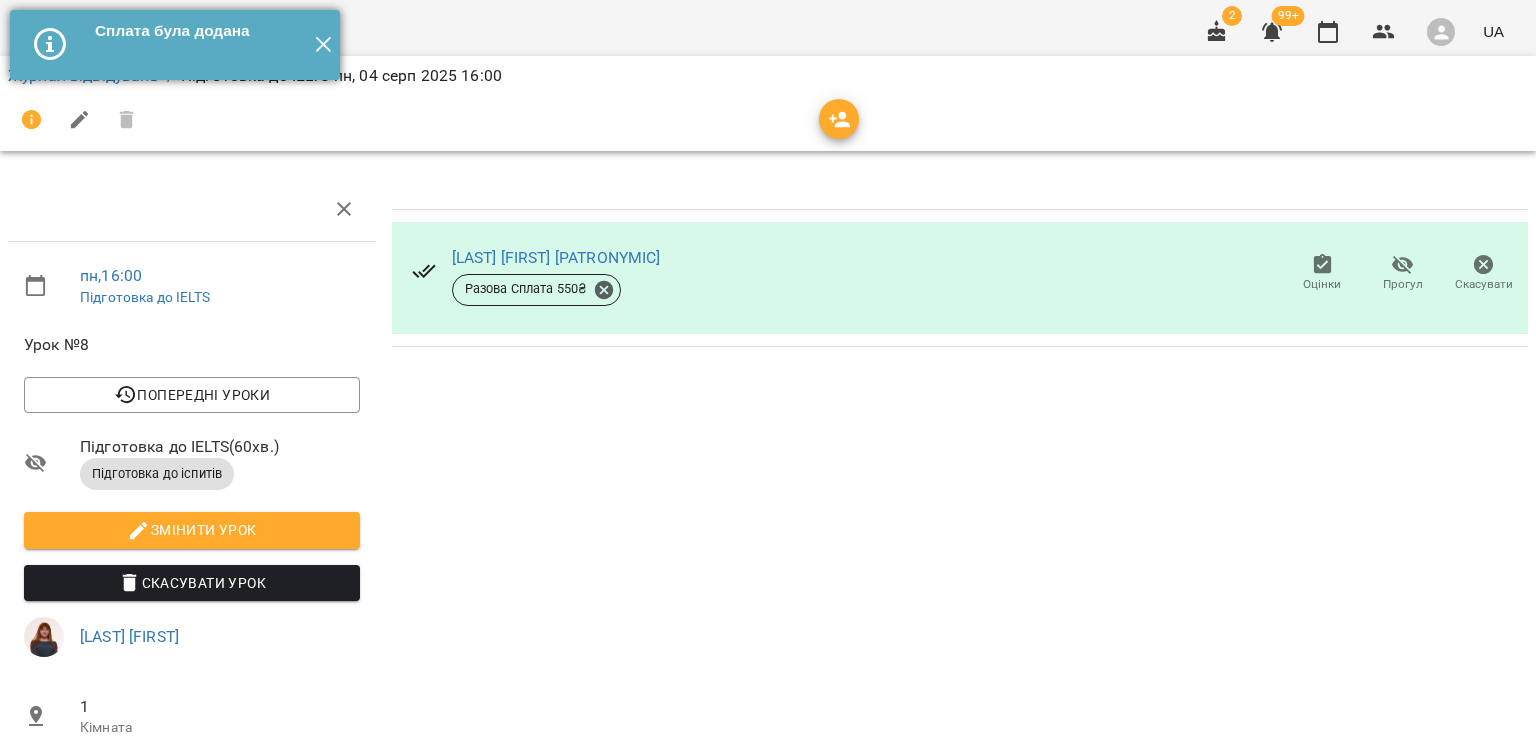 click on "✕" at bounding box center (323, 45) 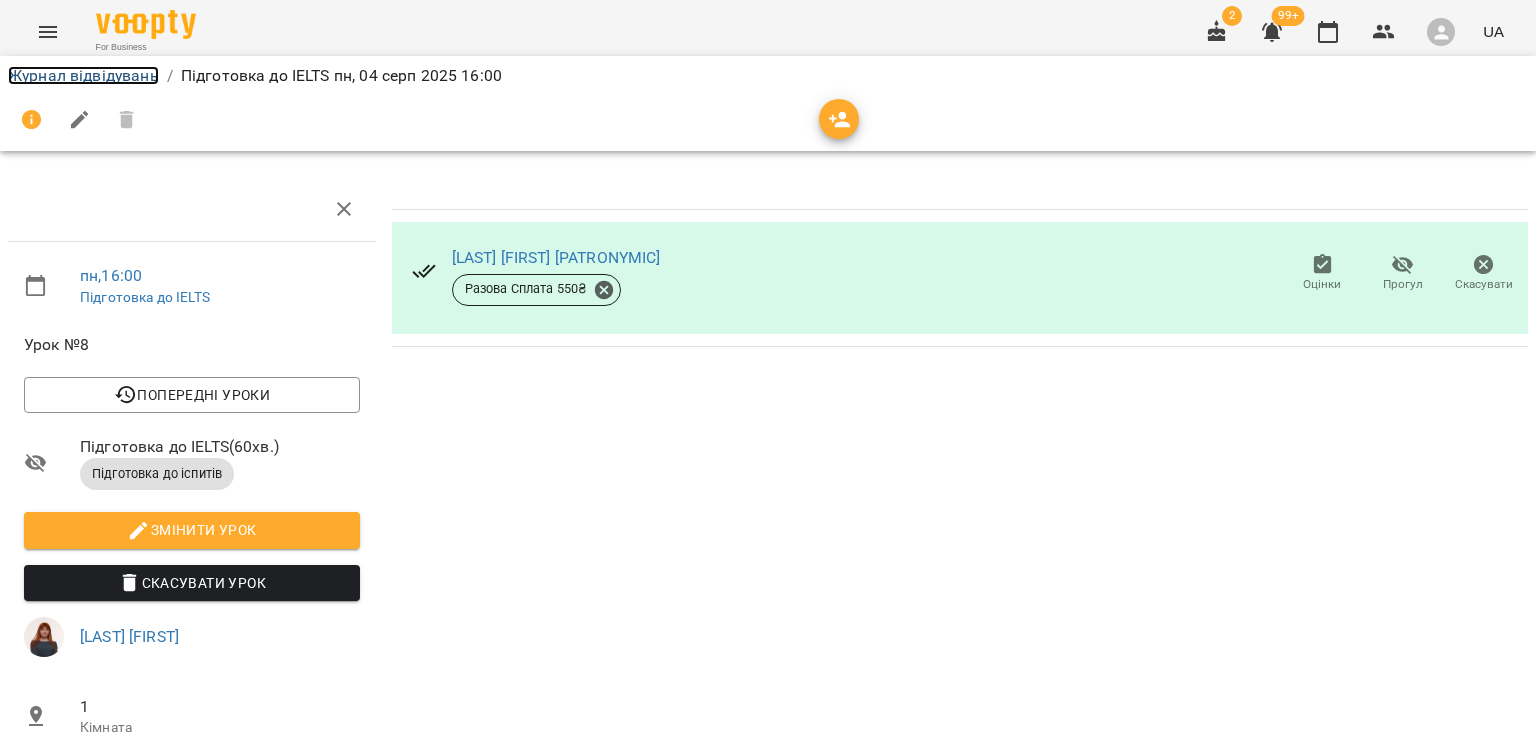 click on "Журнал відвідувань" at bounding box center (83, 75) 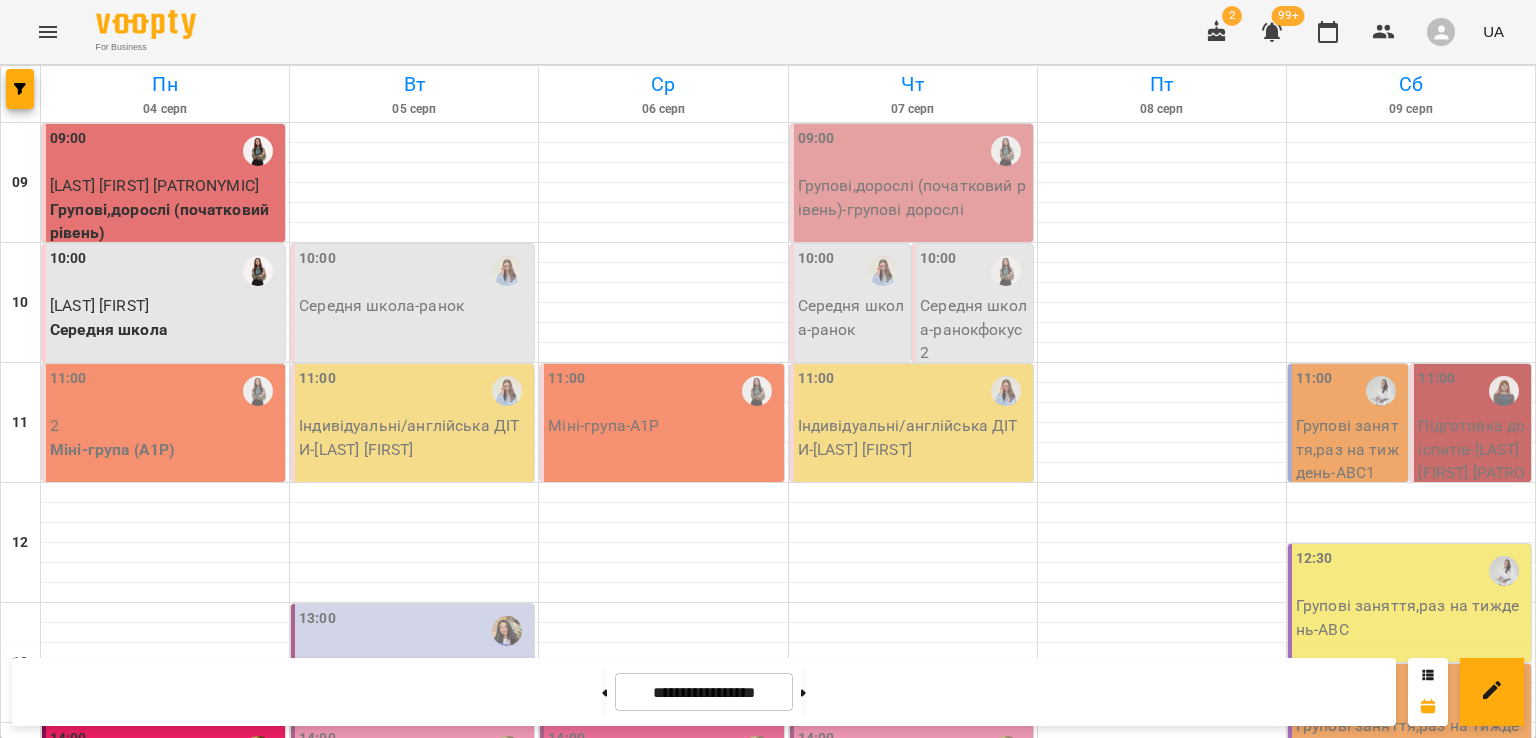 scroll, scrollTop: 795, scrollLeft: 0, axis: vertical 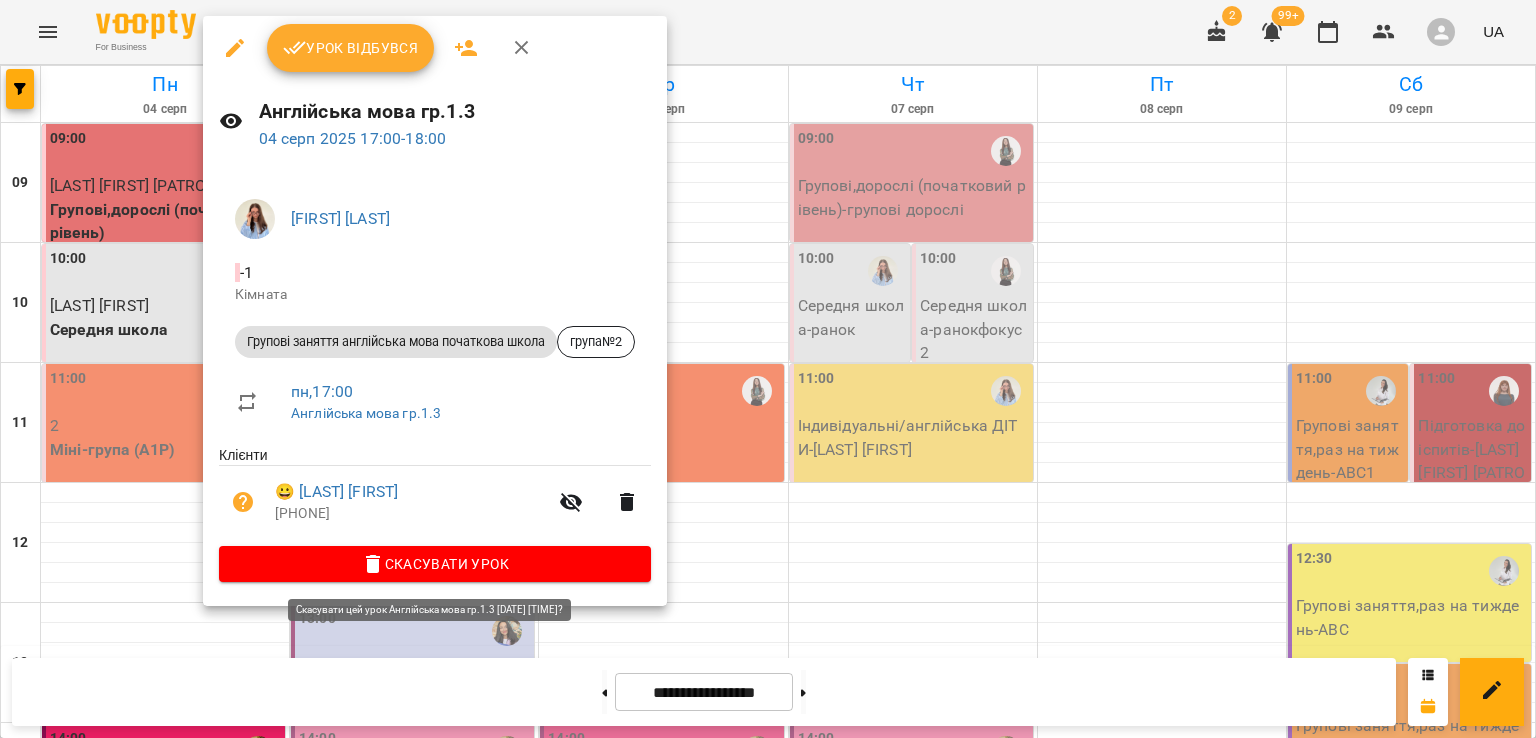 click on "Скасувати Урок" at bounding box center [435, 564] 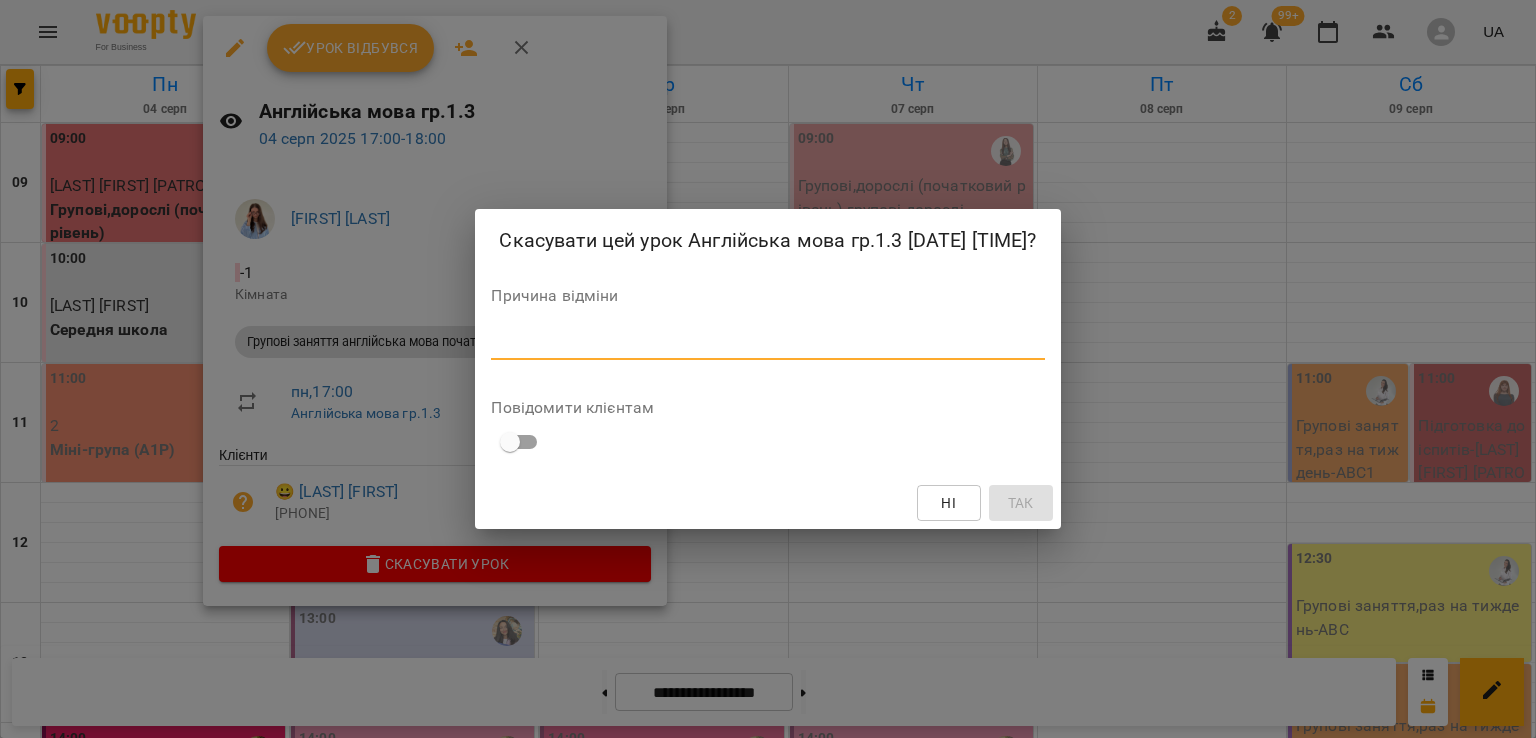 click at bounding box center [767, 343] 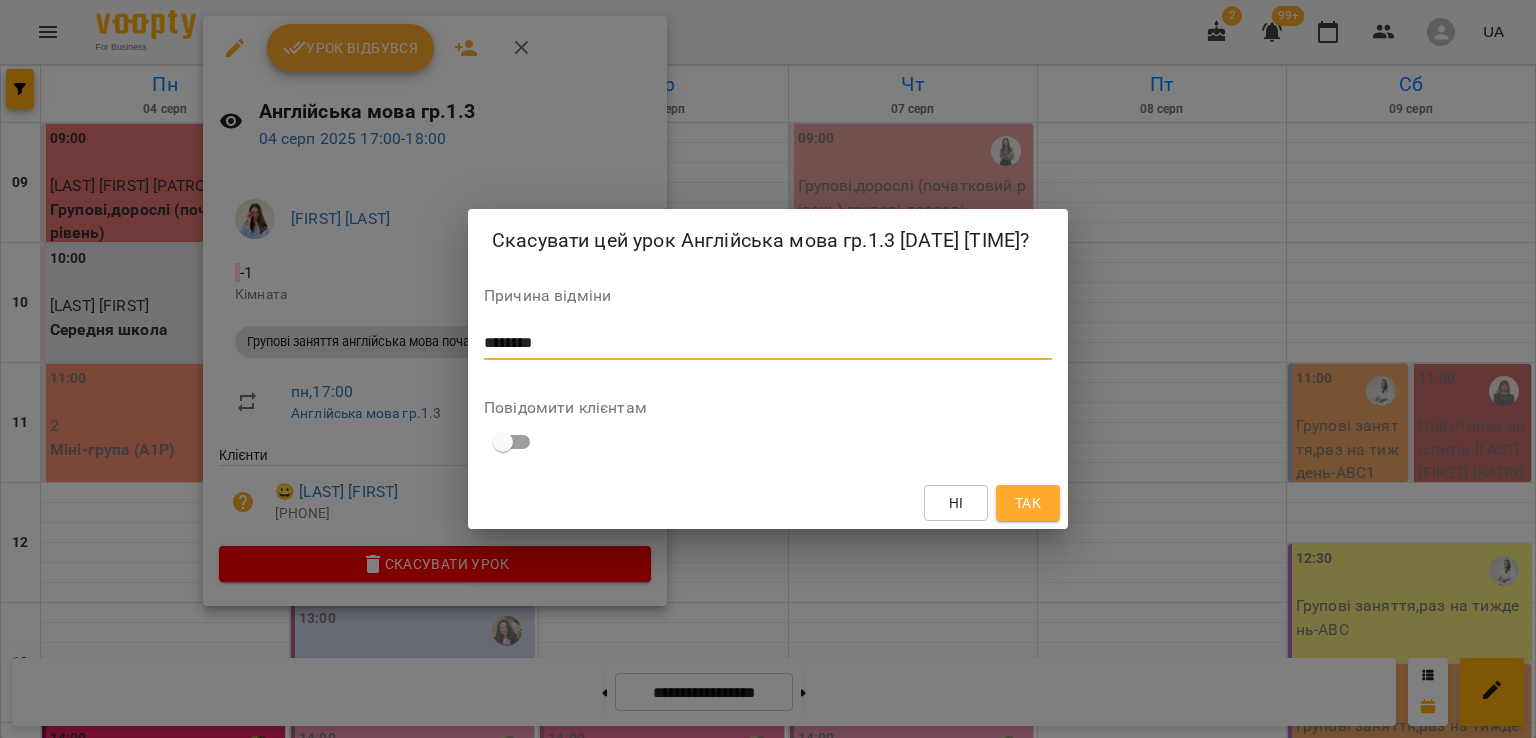 type on "********" 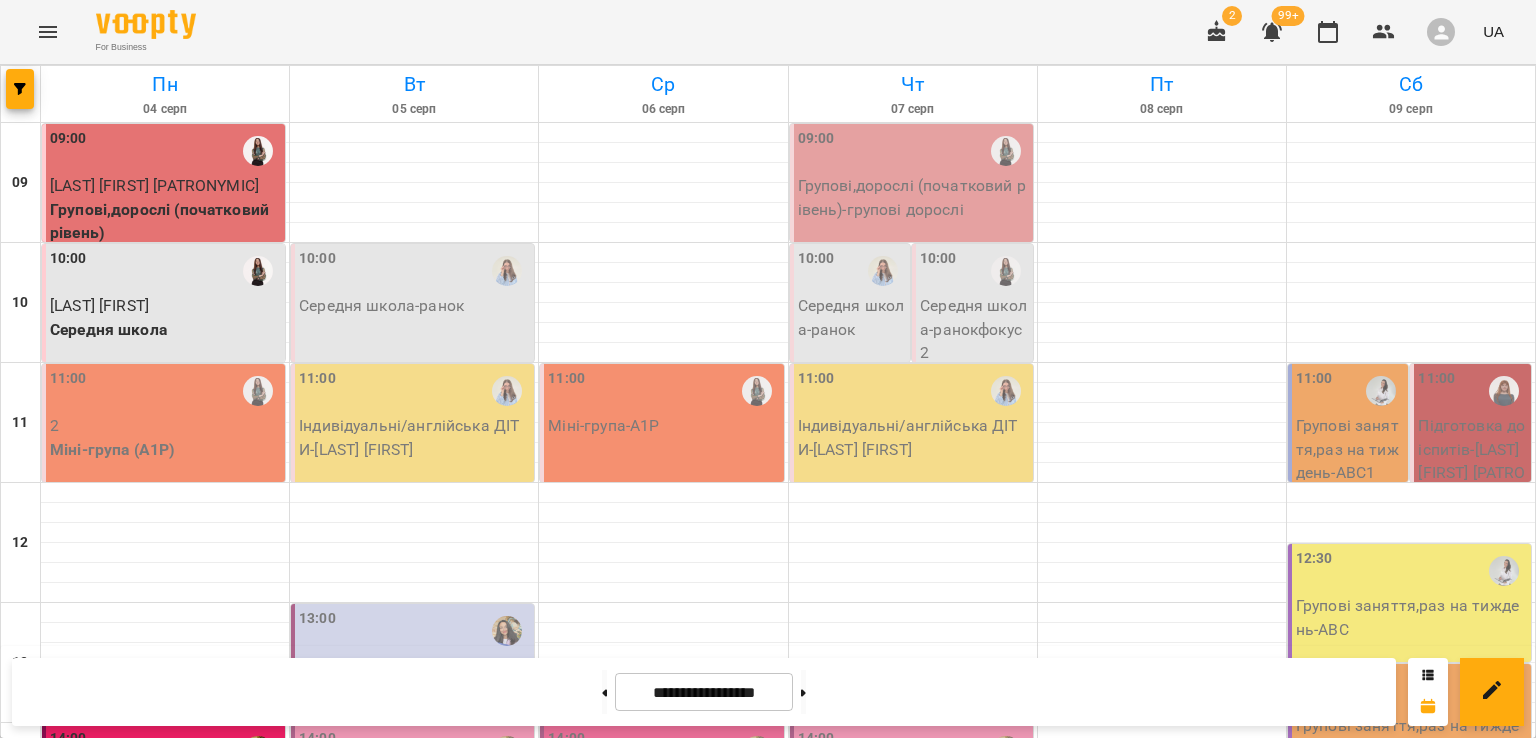 click on "Підготовка до школи+англійська мова - підготовкадошколи" at bounding box center (353, 1231) 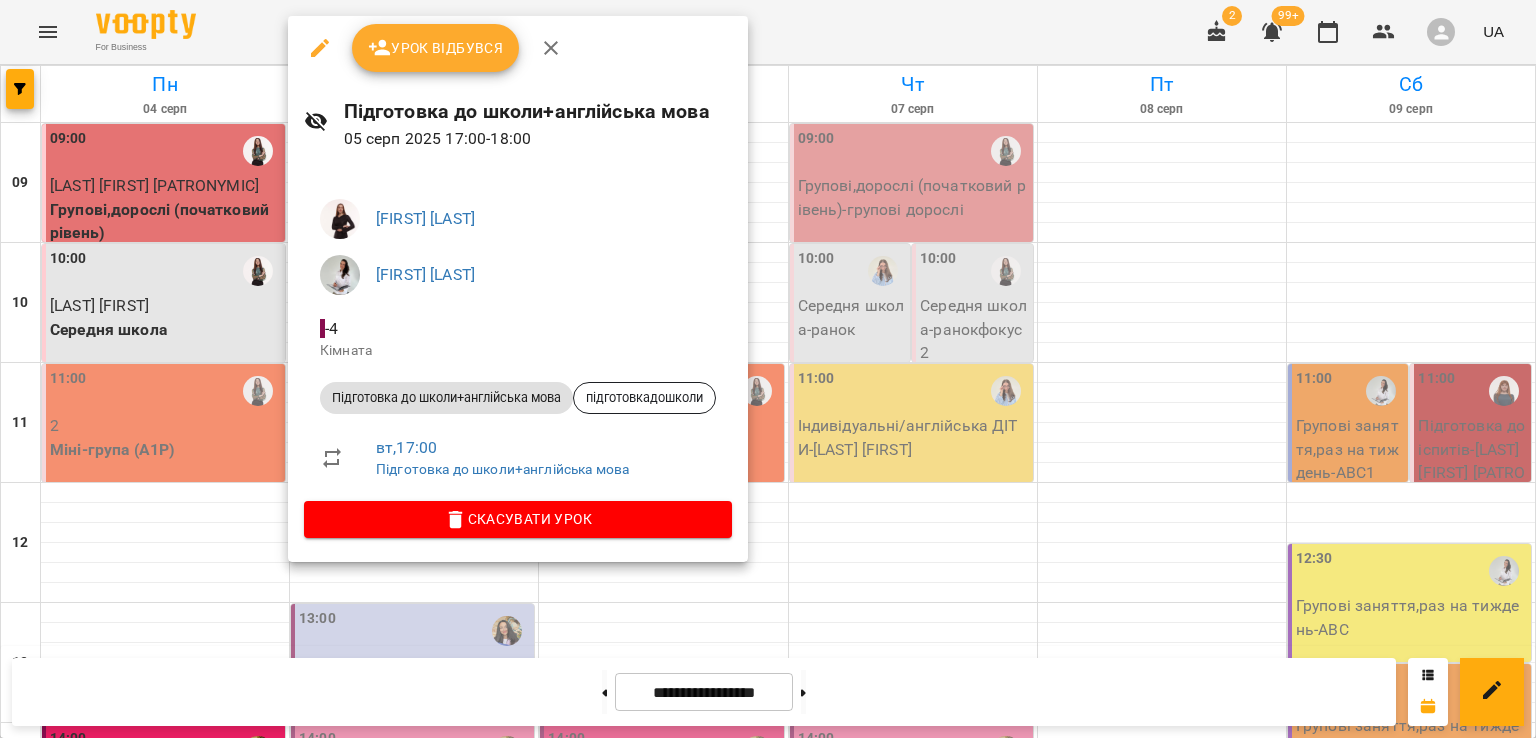 click 